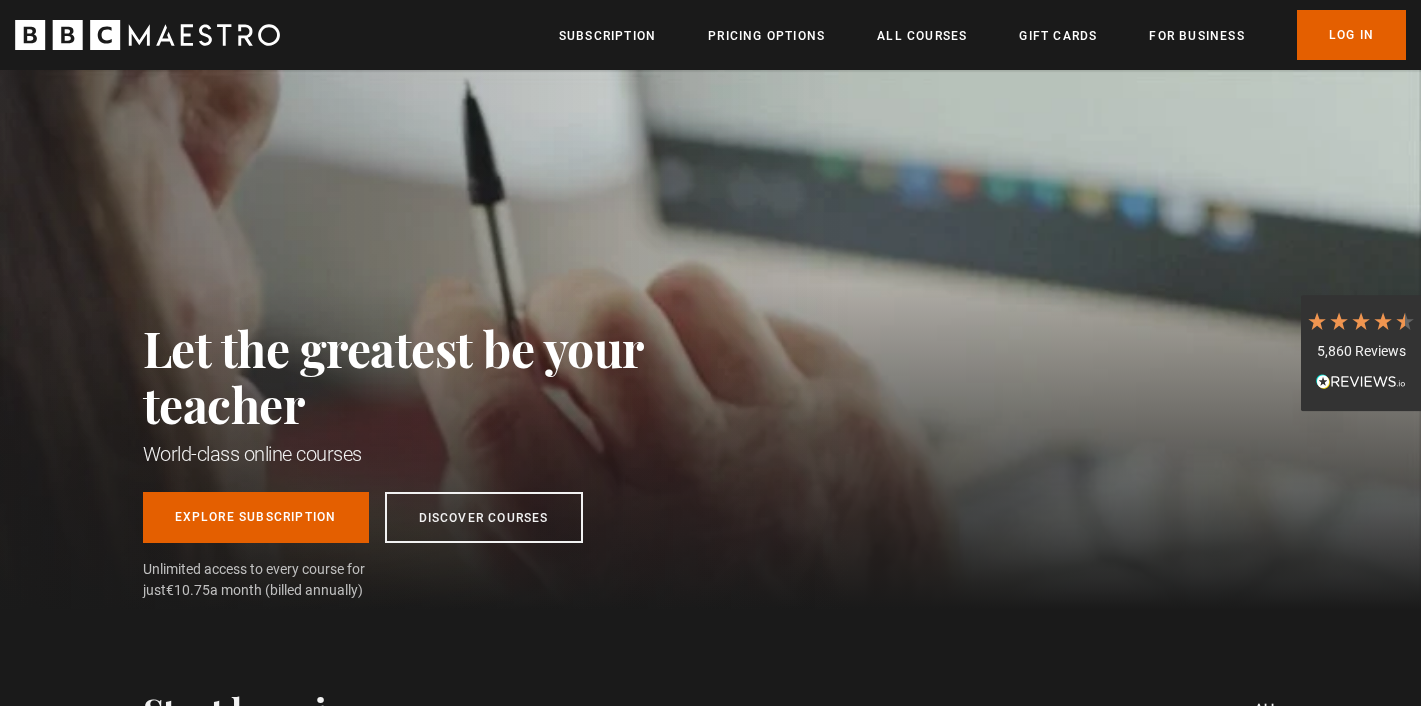 scroll, scrollTop: 0, scrollLeft: 0, axis: both 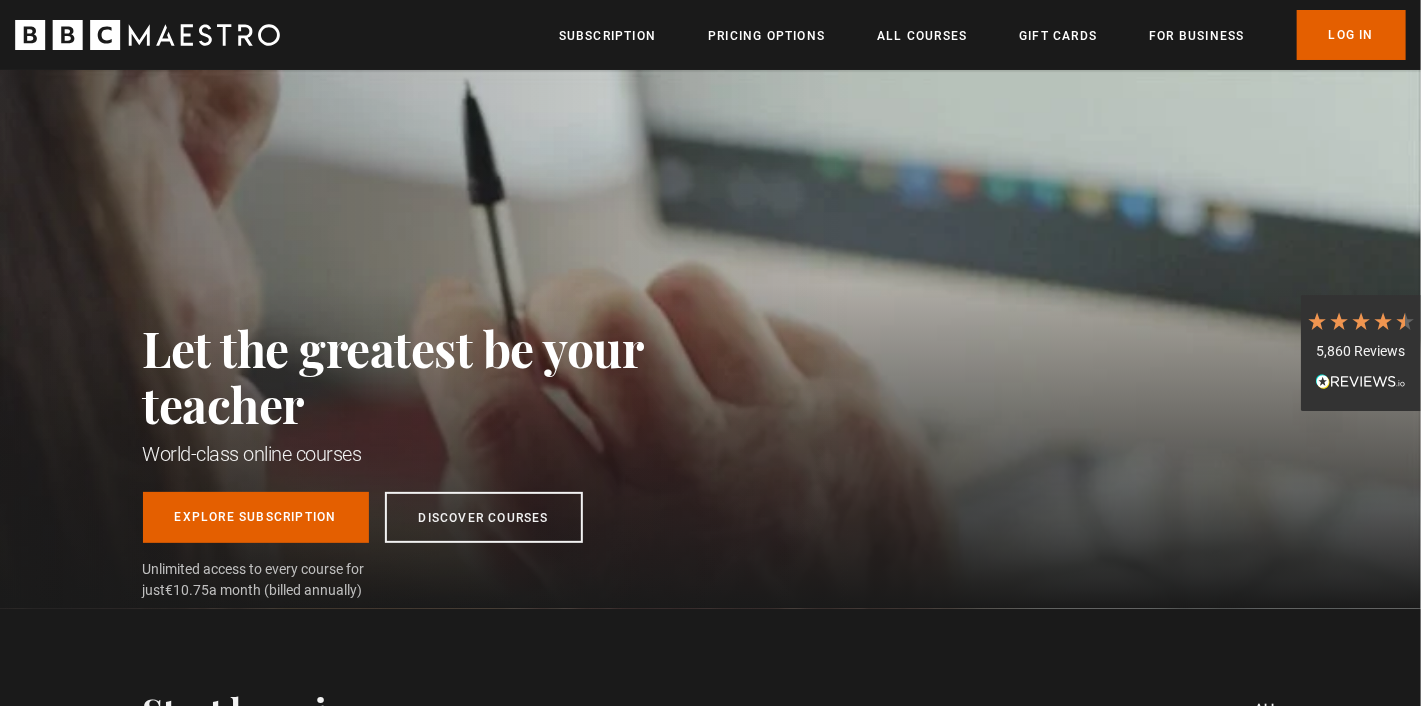 click on "Subscription" at bounding box center (607, 36) 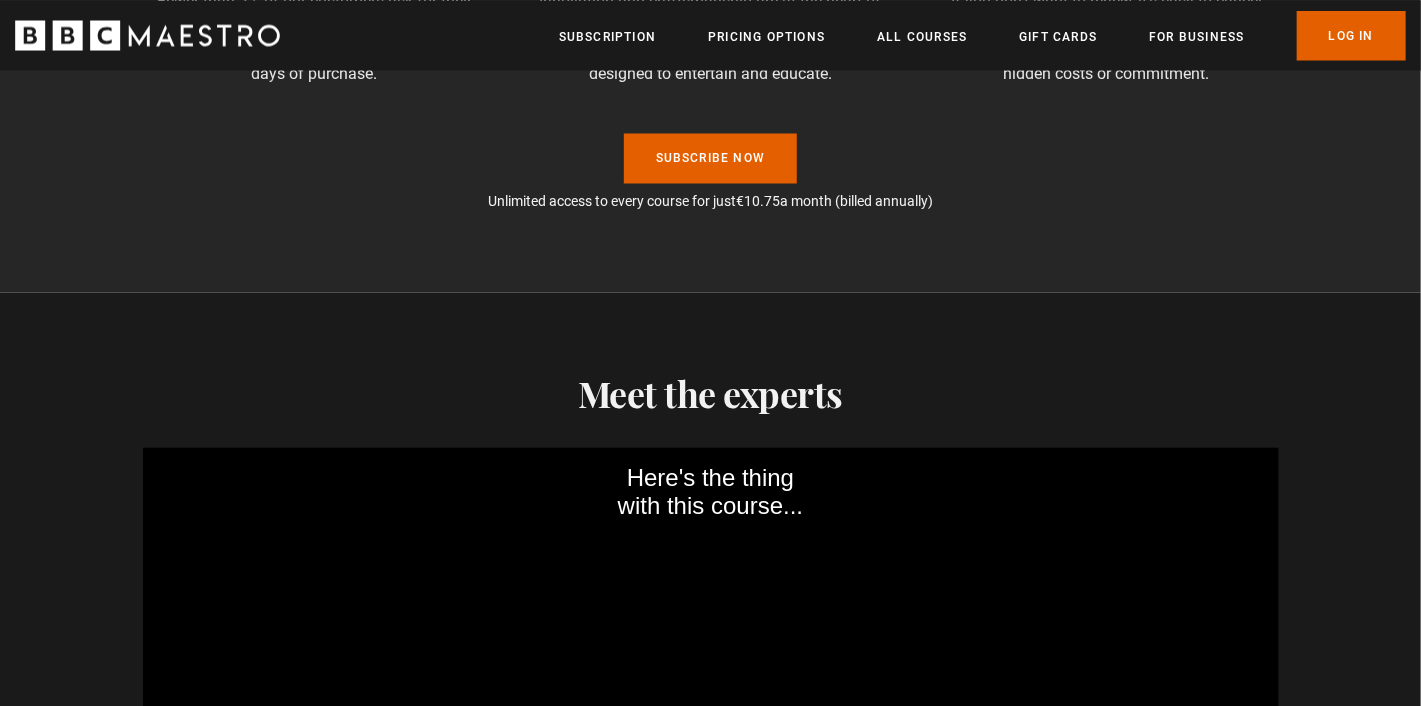 scroll, scrollTop: 1766, scrollLeft: 0, axis: vertical 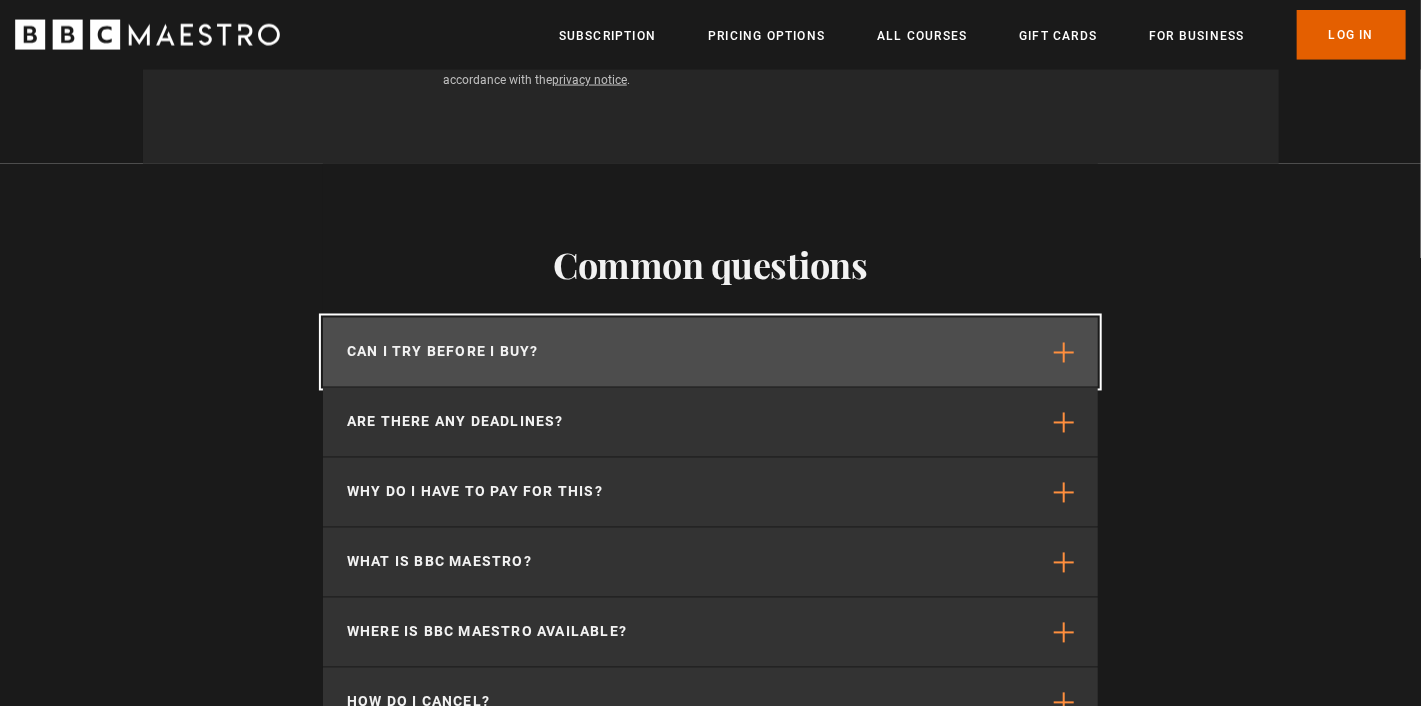 click on "Can I try before I buy?" at bounding box center [443, 352] 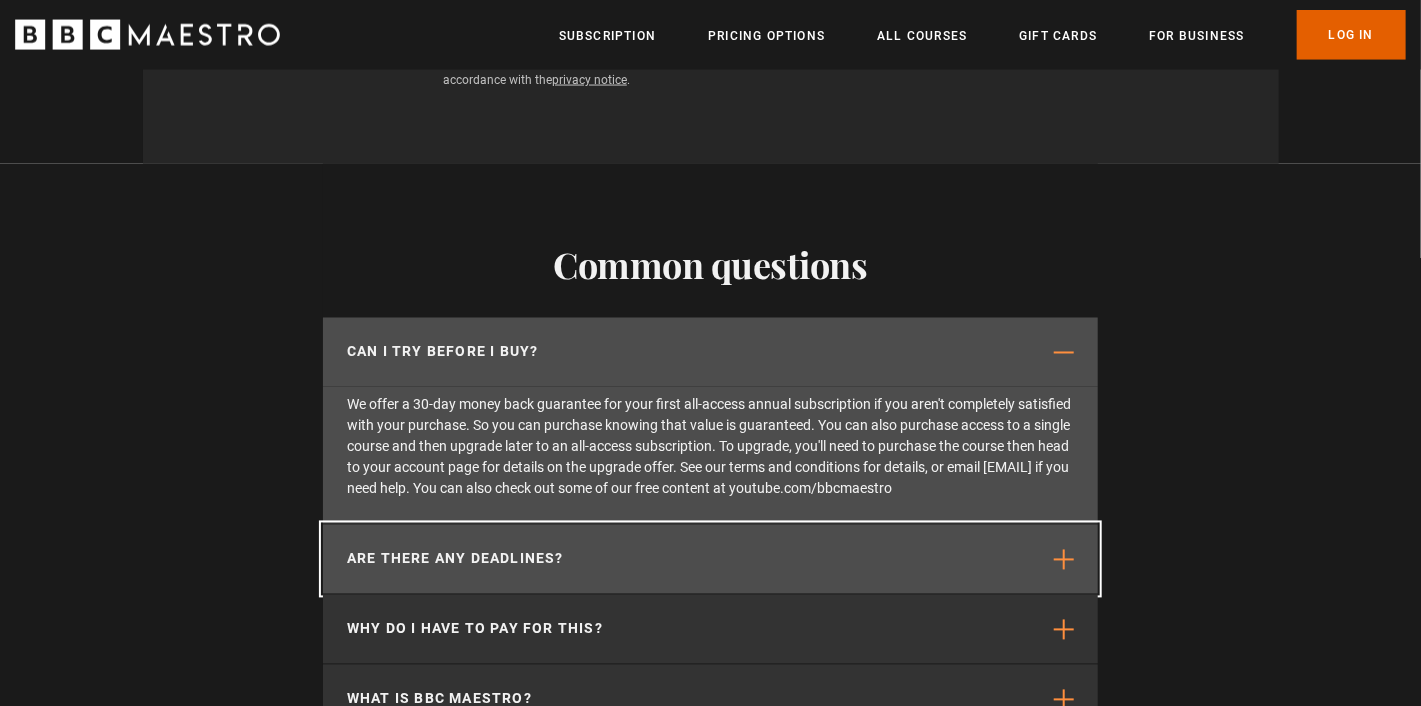 click on "Are there any deadlines?" at bounding box center (455, 559) 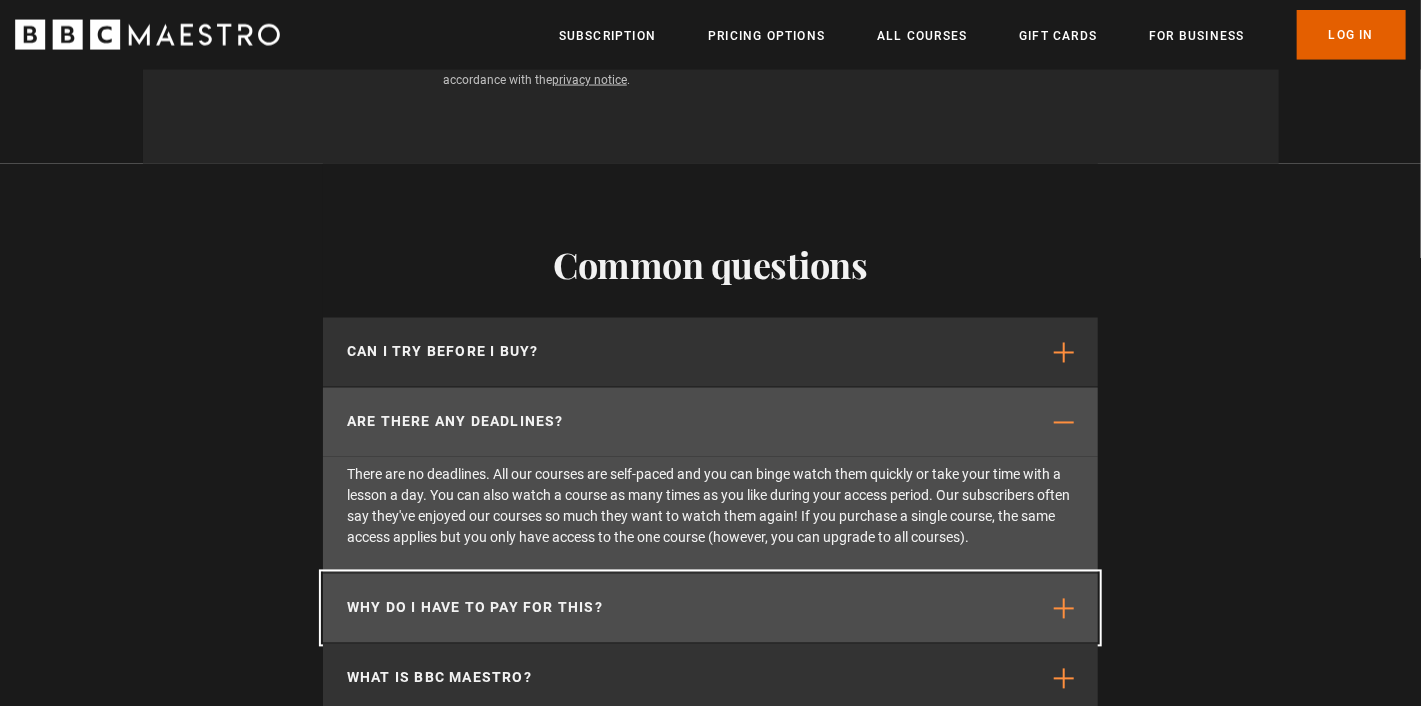 click on "Why do I have to pay for this?" at bounding box center (475, 608) 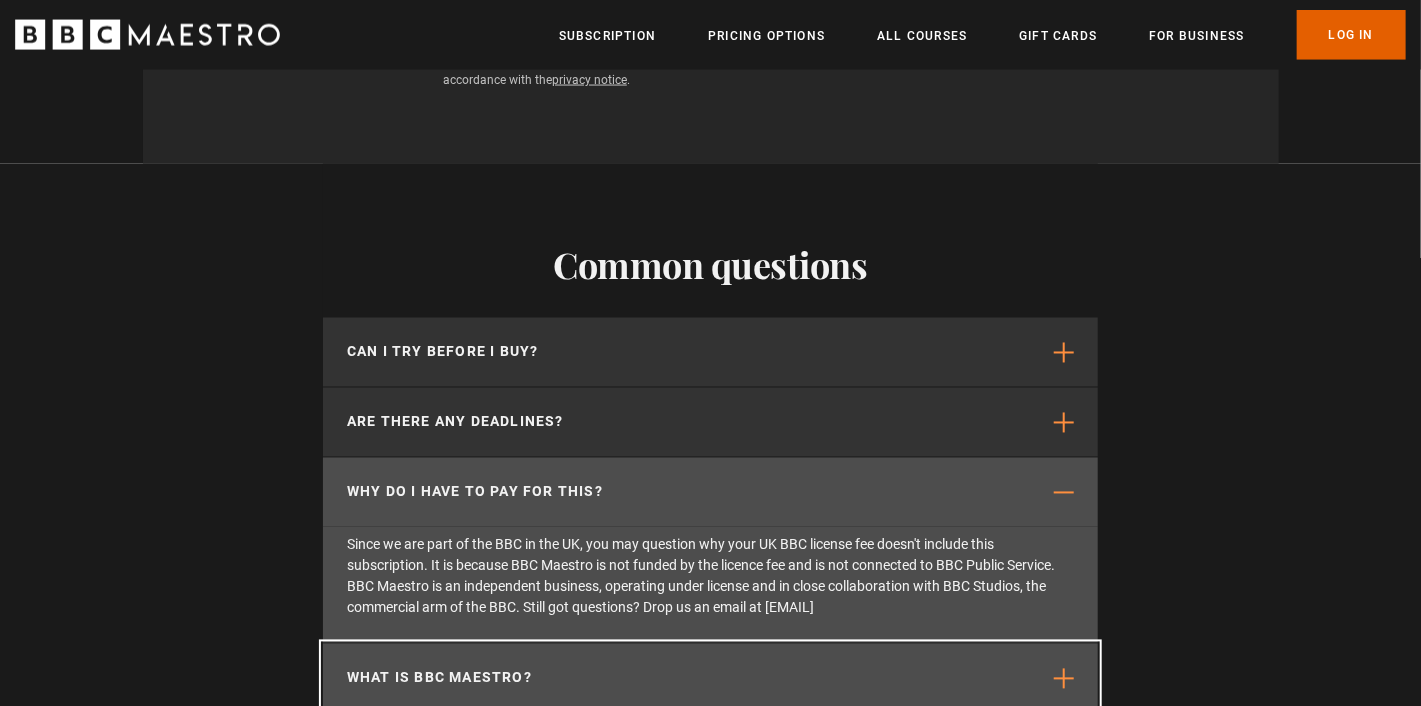 click on "What is BBC Maestro?" at bounding box center (439, 678) 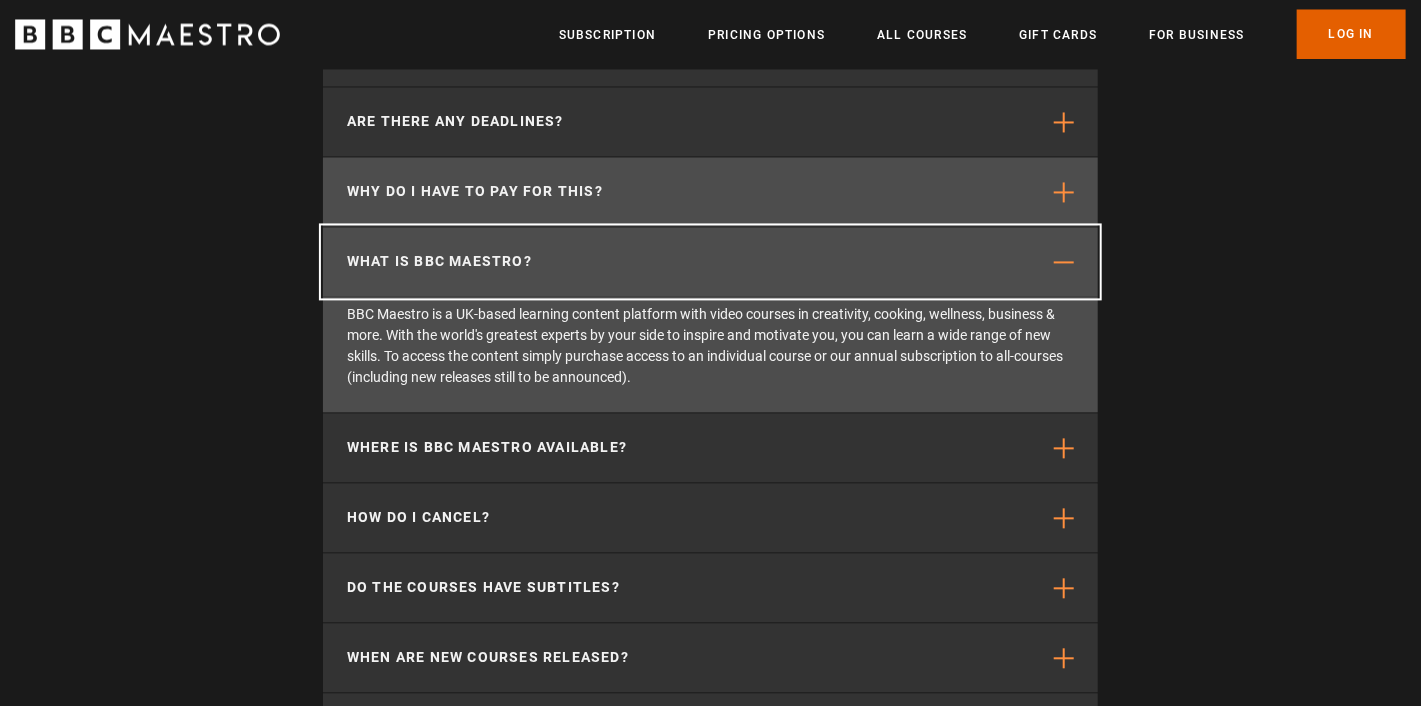scroll, scrollTop: 5409, scrollLeft: 0, axis: vertical 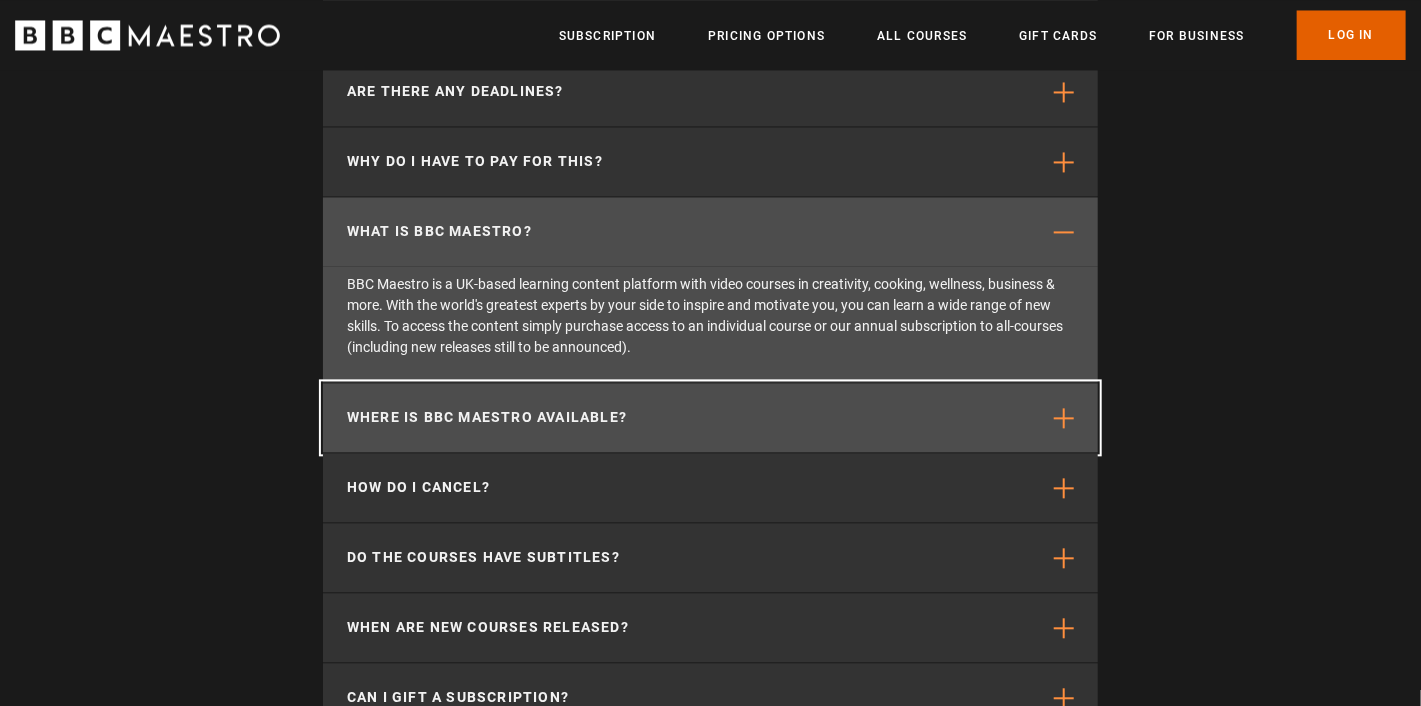 click on "Where is BBC Maestro available?" at bounding box center [487, 417] 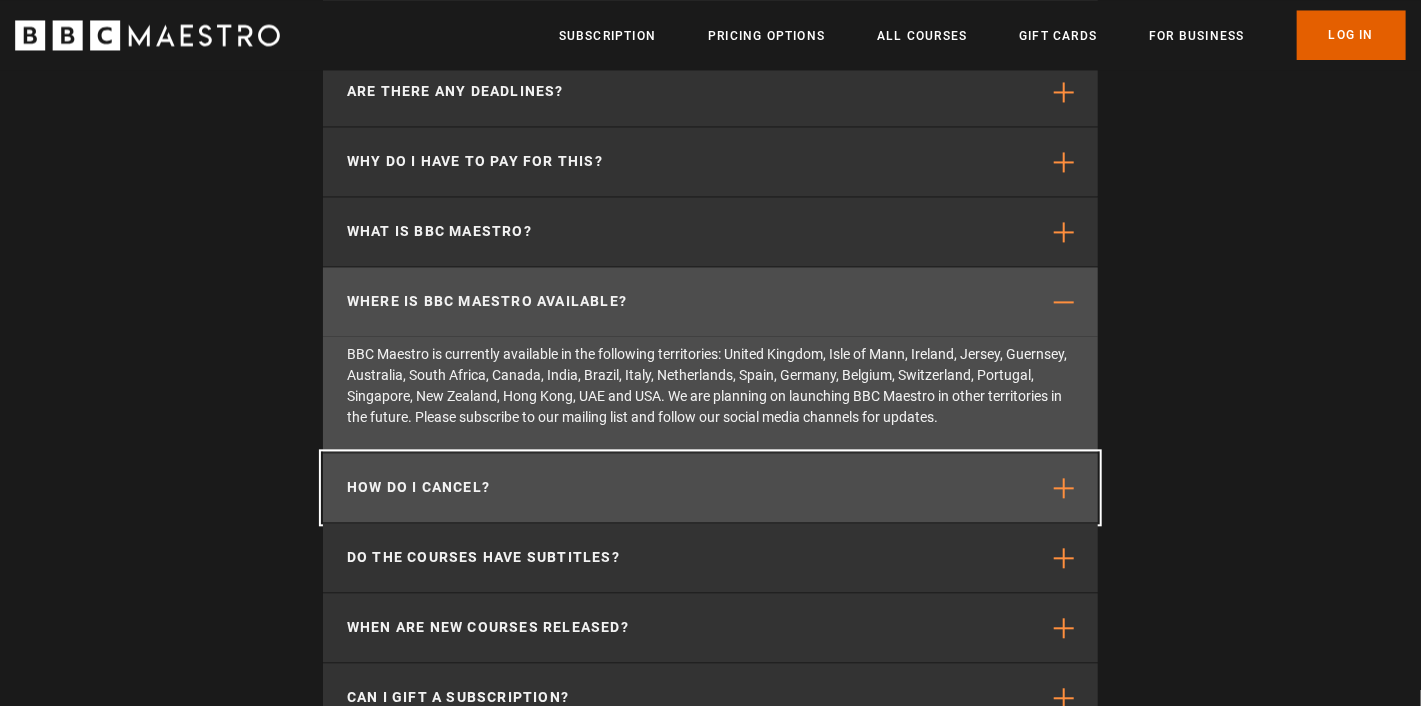 click on "How do I cancel?" at bounding box center (418, 487) 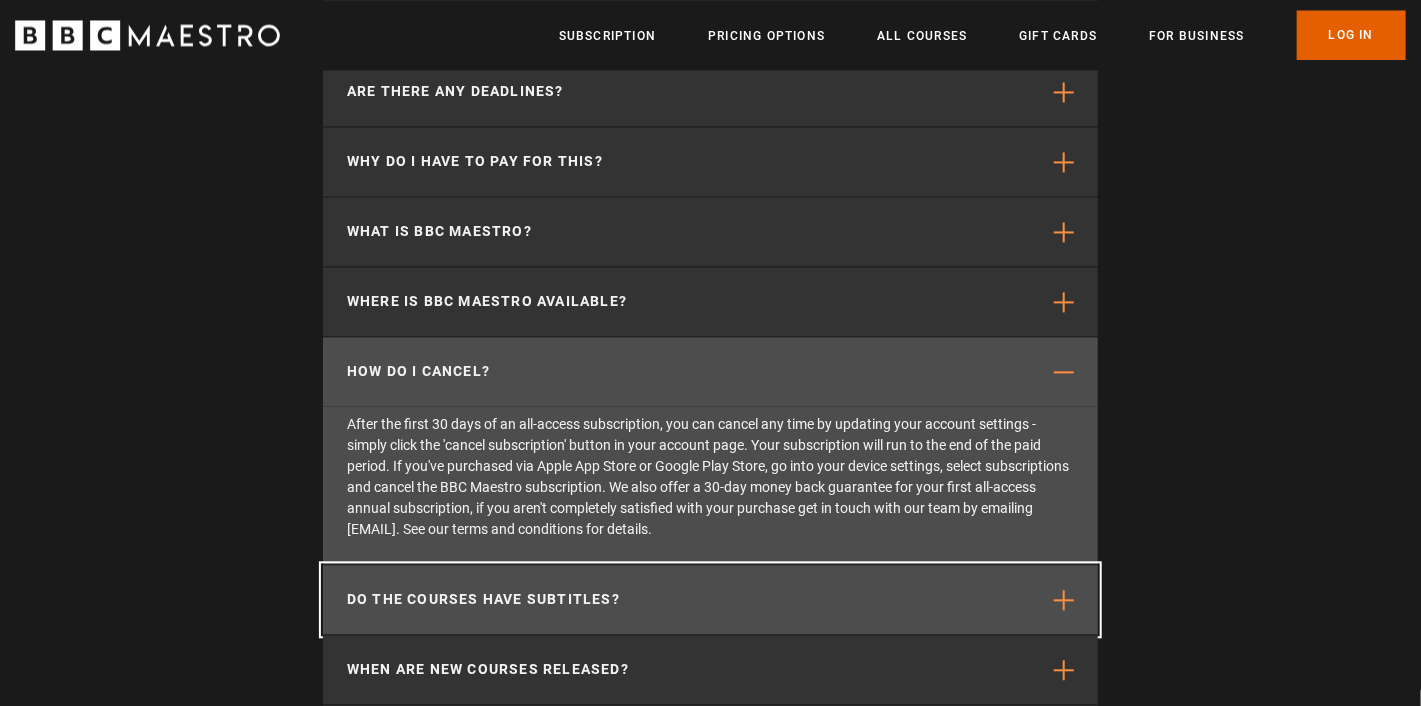 click on "Do the courses have subtitles?" at bounding box center [483, 599] 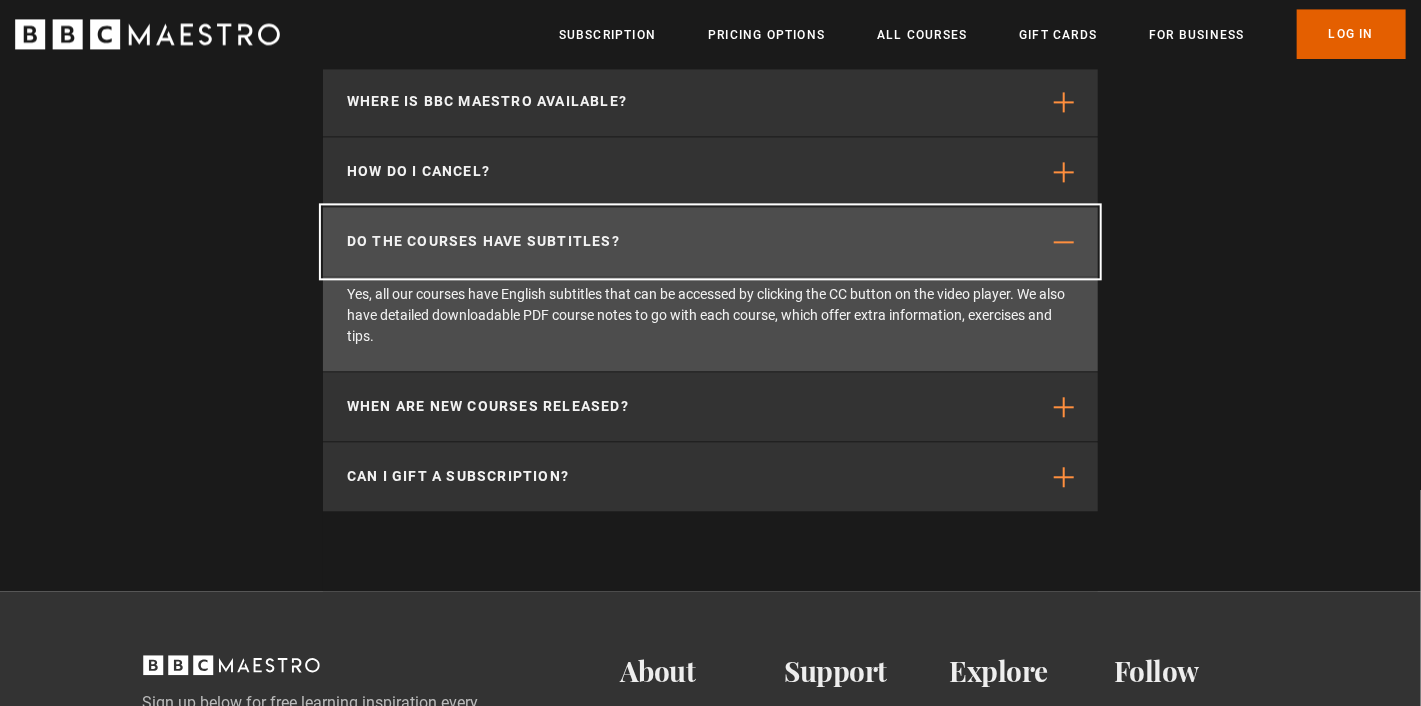 scroll, scrollTop: 5630, scrollLeft: 0, axis: vertical 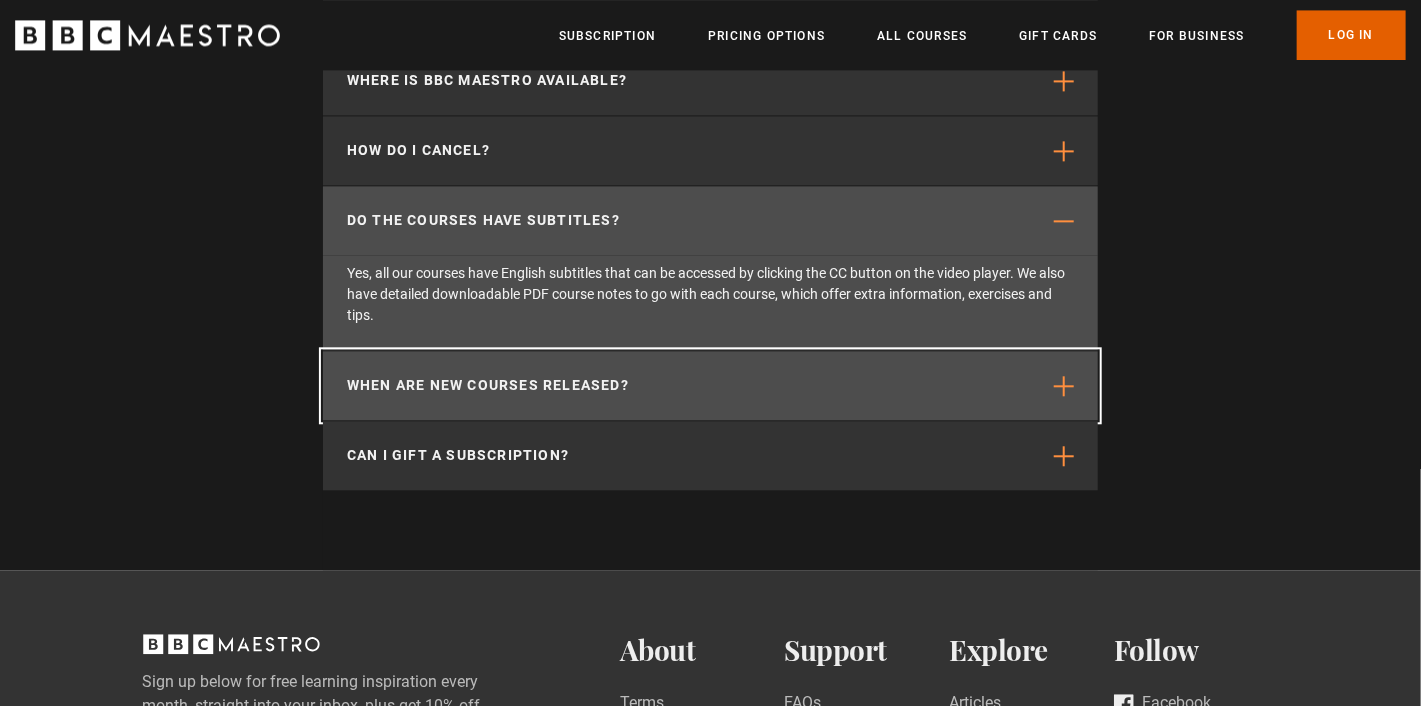 click on "When are new courses released?" at bounding box center [488, 385] 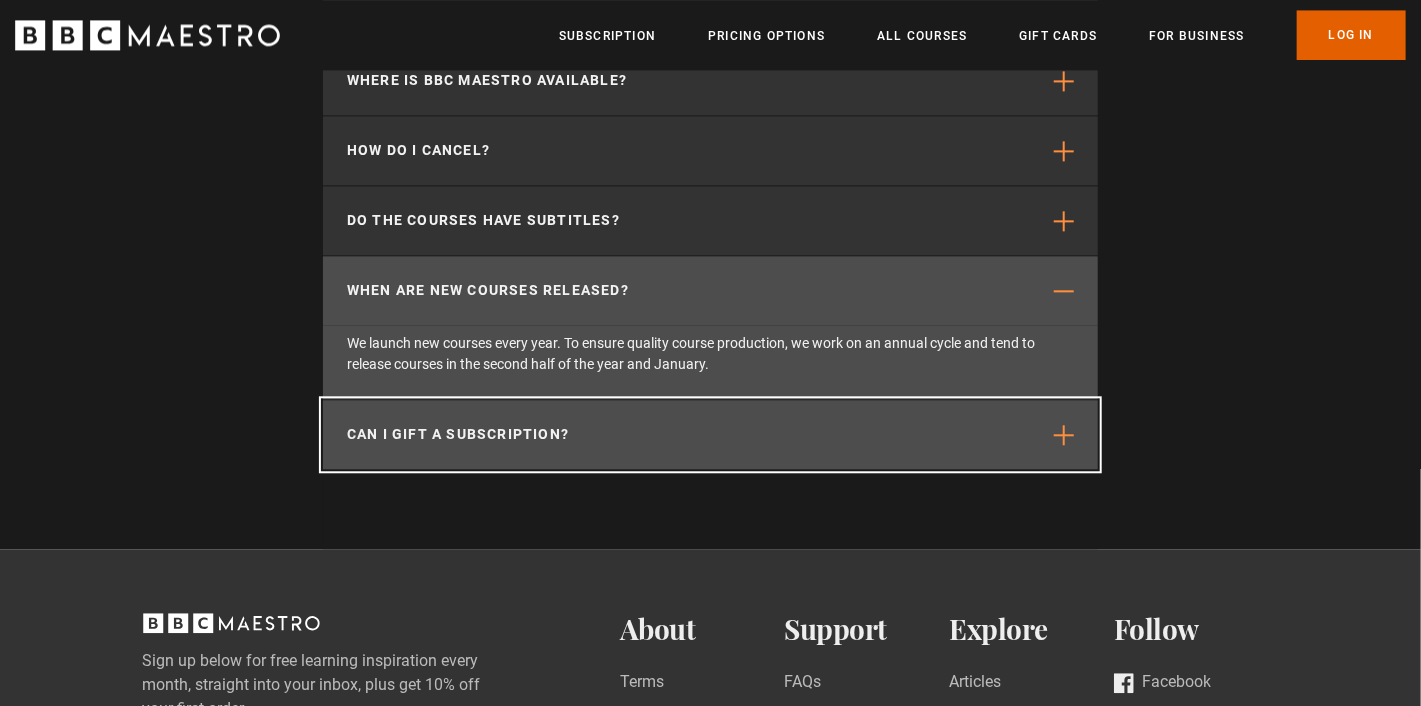 click on "Can I gift a subscription?" at bounding box center [458, 434] 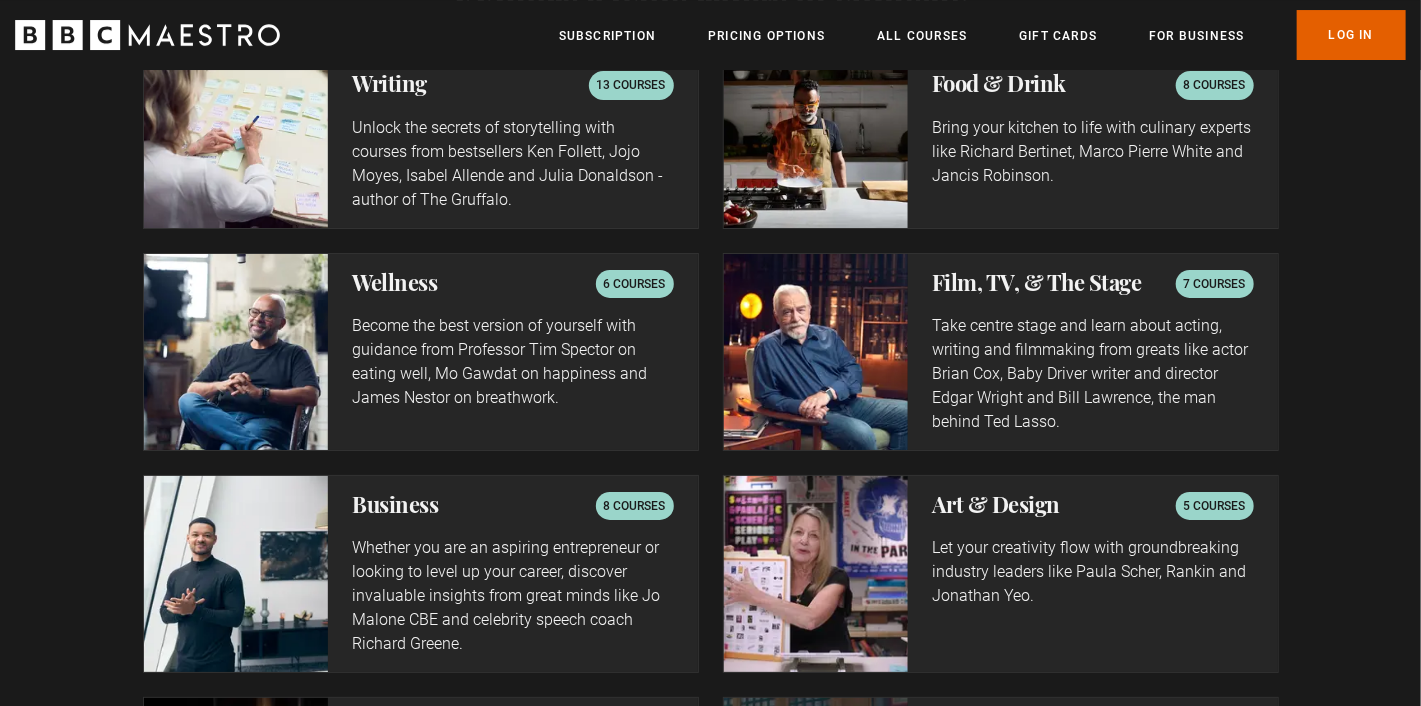 scroll, scrollTop: 3201, scrollLeft: 0, axis: vertical 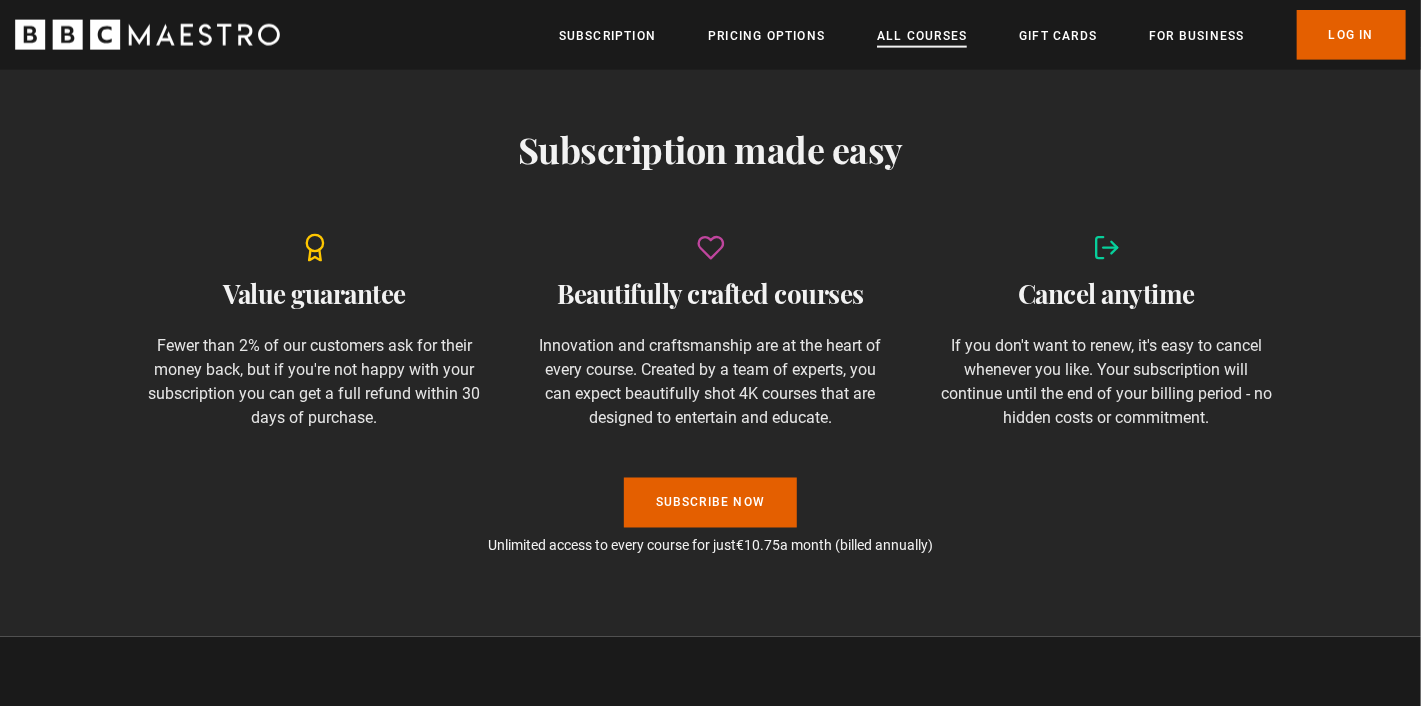 click on "All Courses" at bounding box center [922, 36] 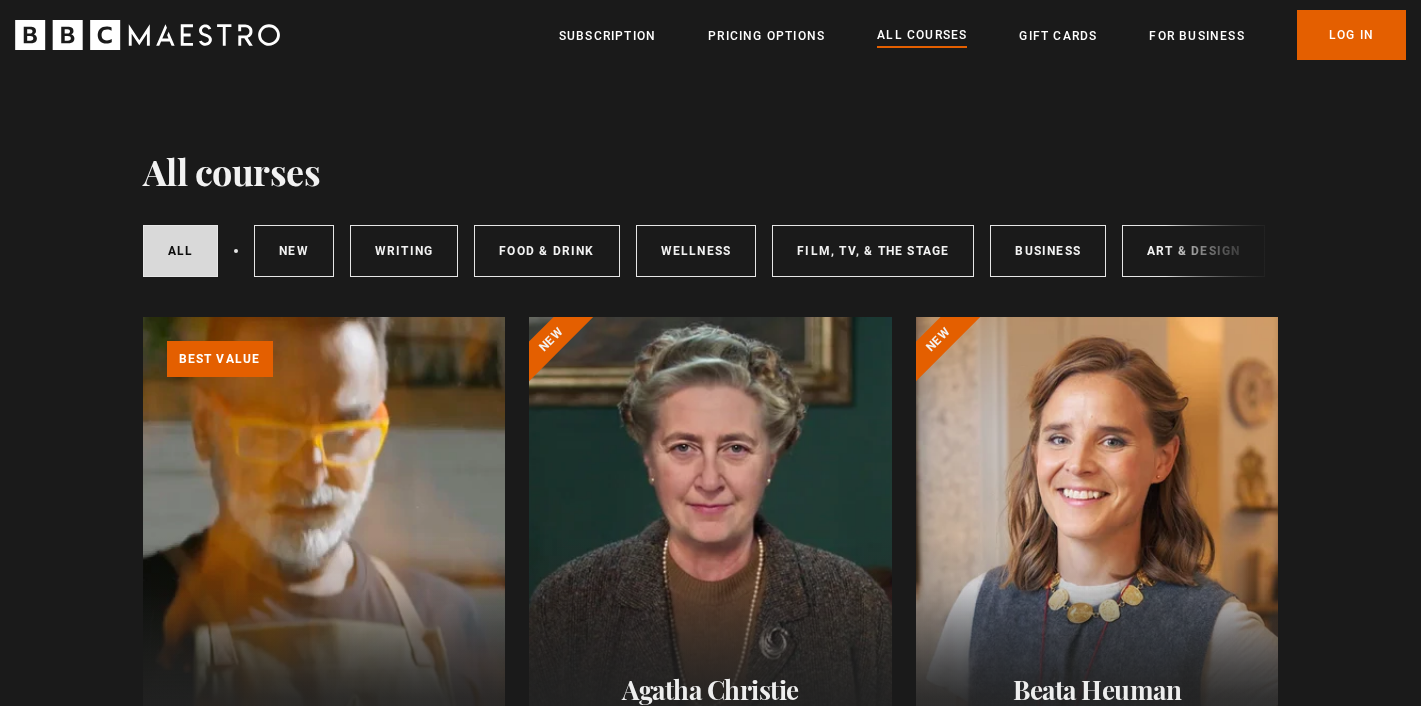 scroll, scrollTop: 331, scrollLeft: 0, axis: vertical 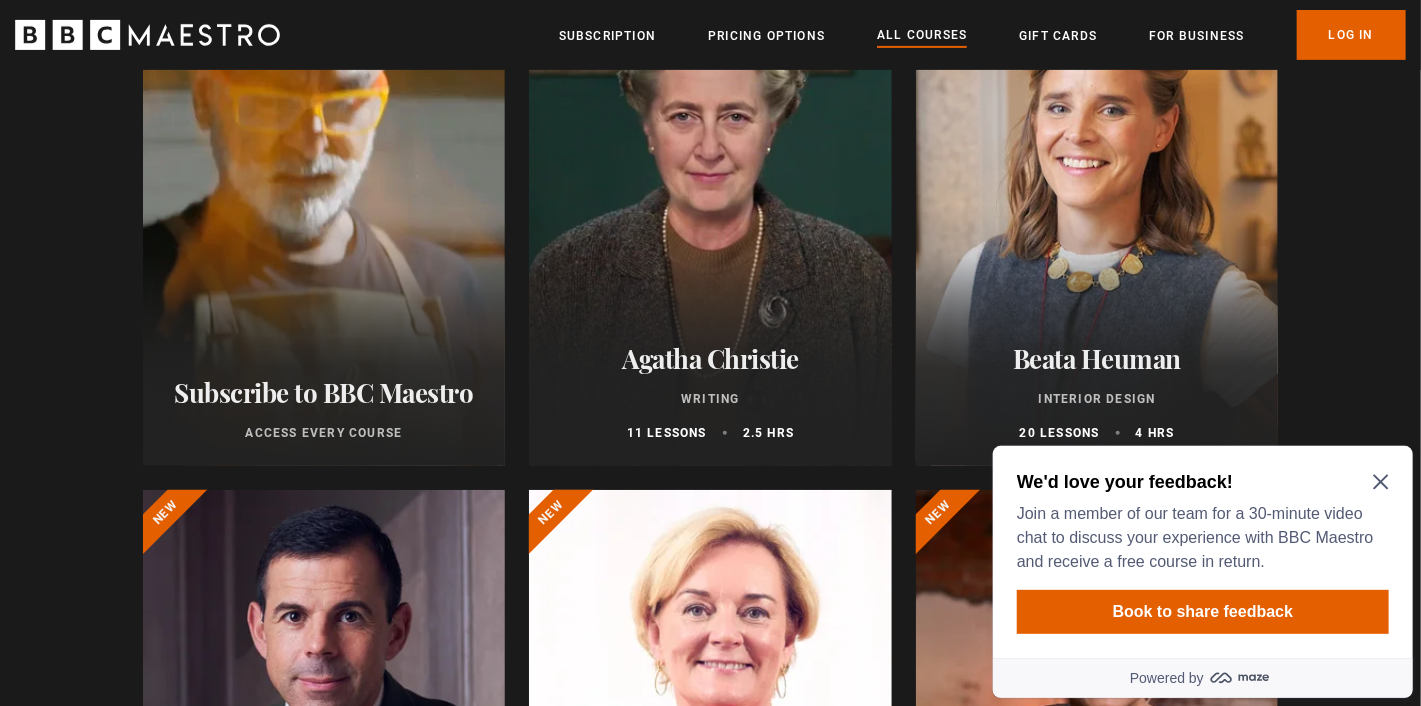 click 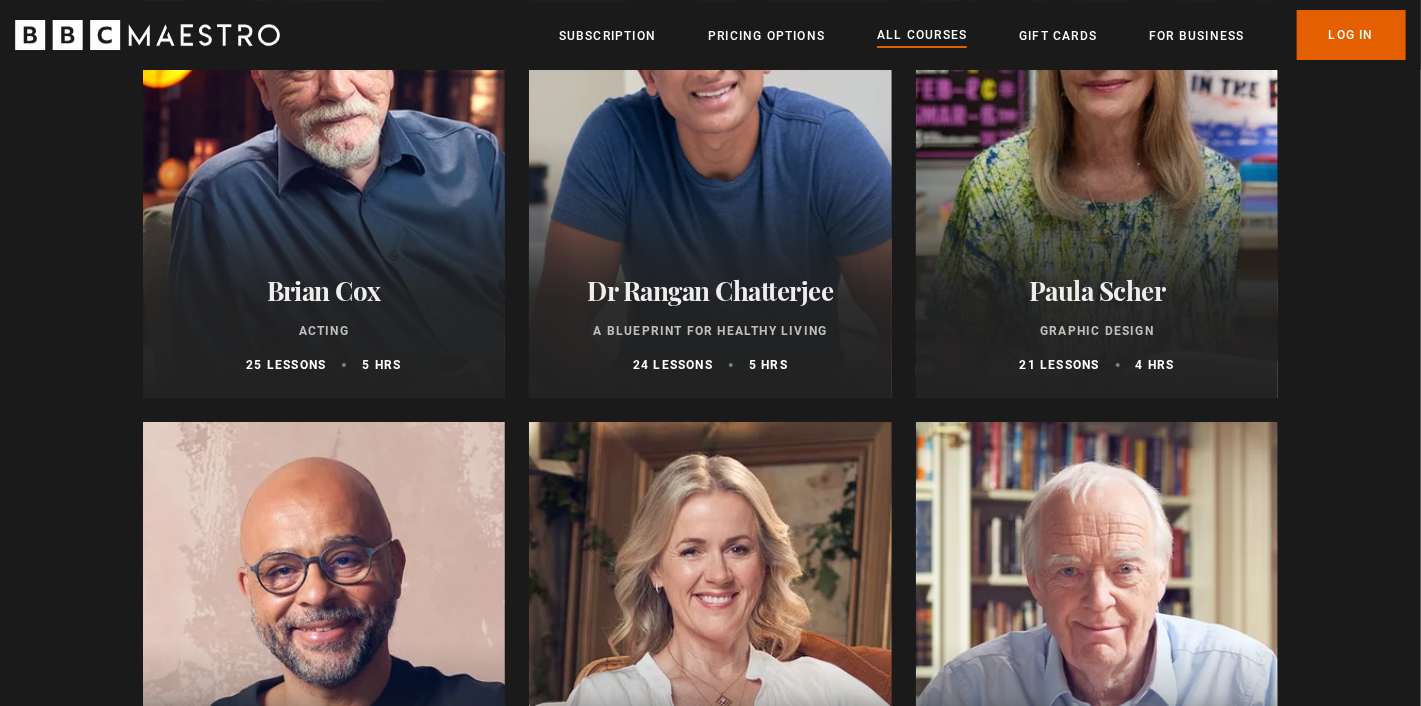 scroll, scrollTop: 3422, scrollLeft: 0, axis: vertical 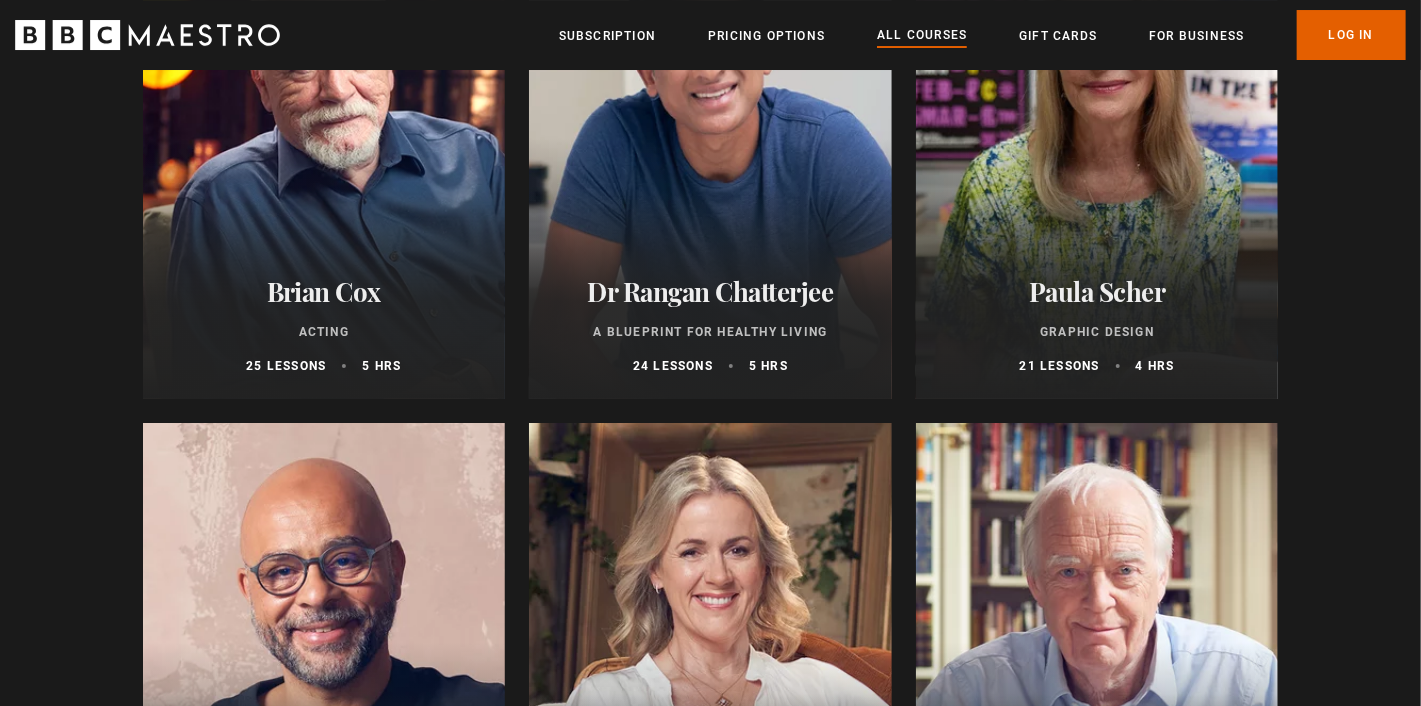 click on "Paula Scher" at bounding box center [1097, 291] 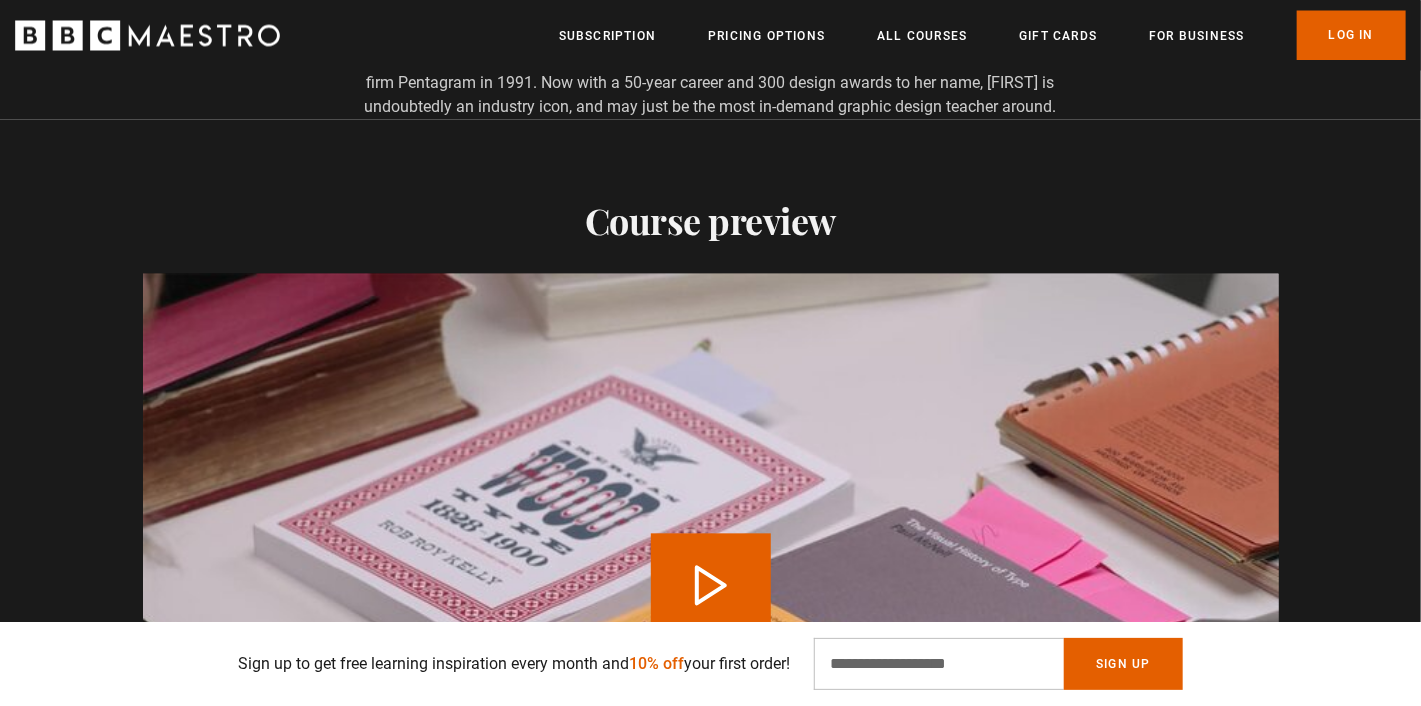 scroll, scrollTop: 1987, scrollLeft: 0, axis: vertical 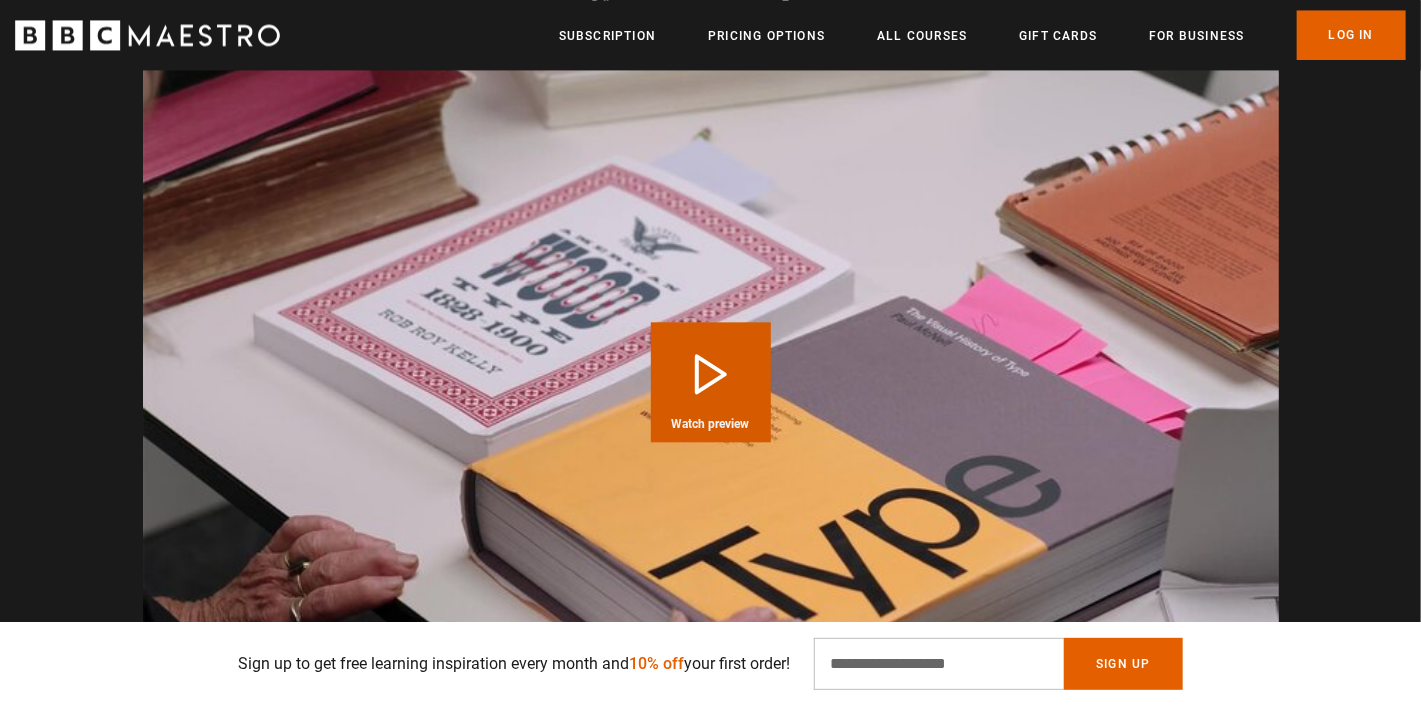 click on "Play Course overview for Graphic Design with Paula Scher Watch preview" at bounding box center [711, 382] 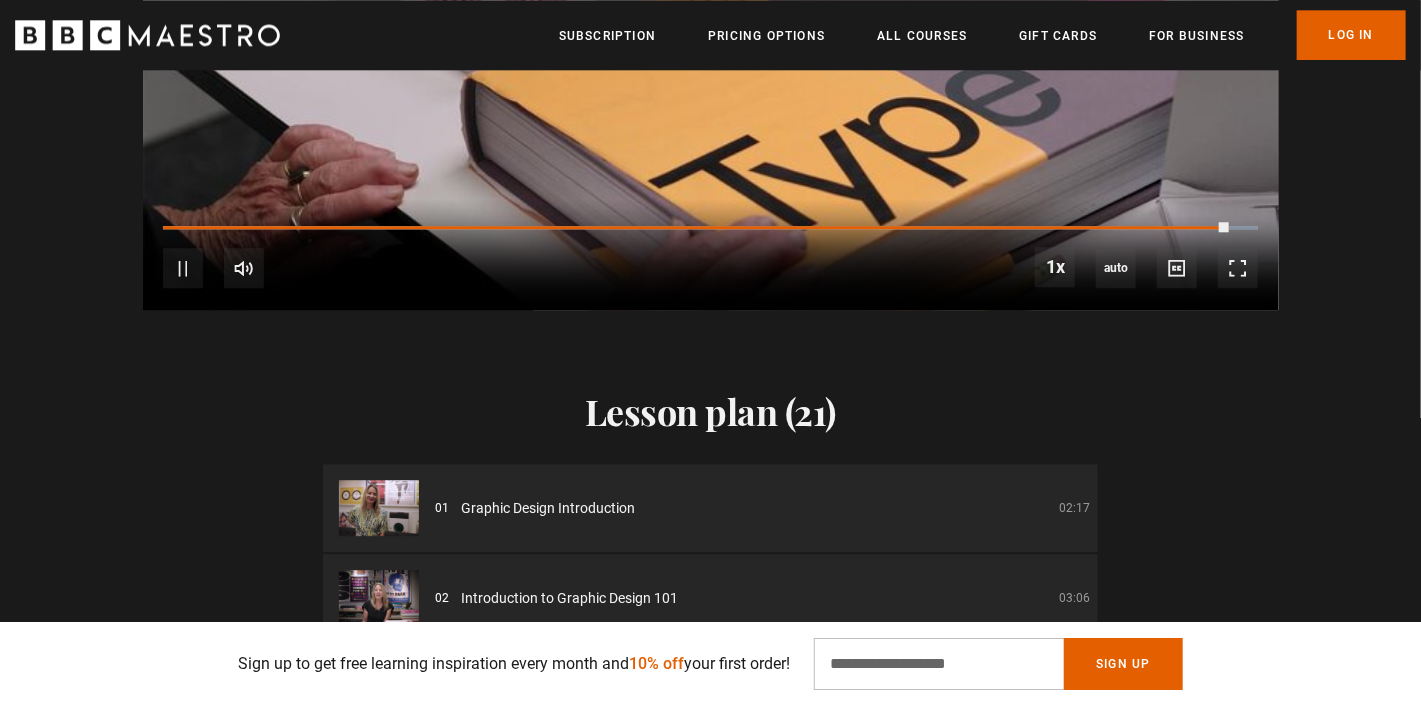 scroll, scrollTop: 2539, scrollLeft: 0, axis: vertical 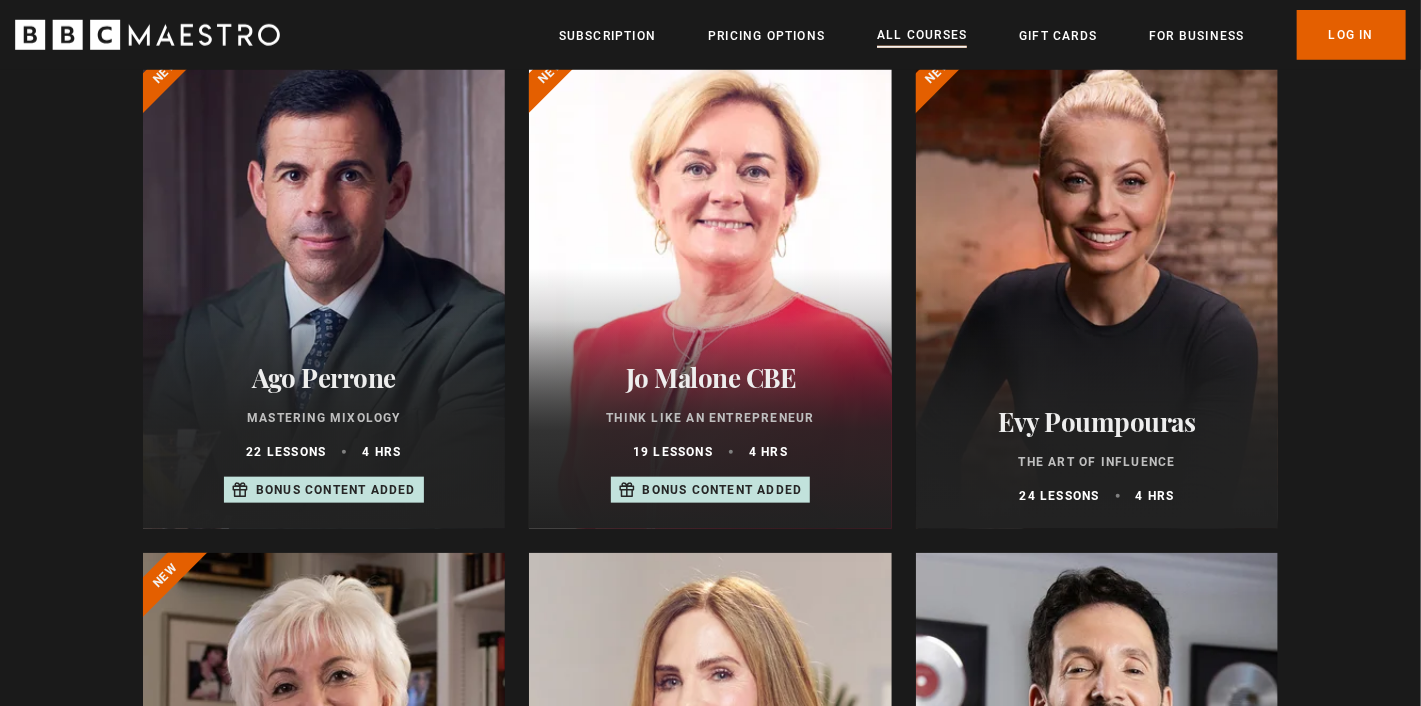 click on "All Courses" at bounding box center [922, 36] 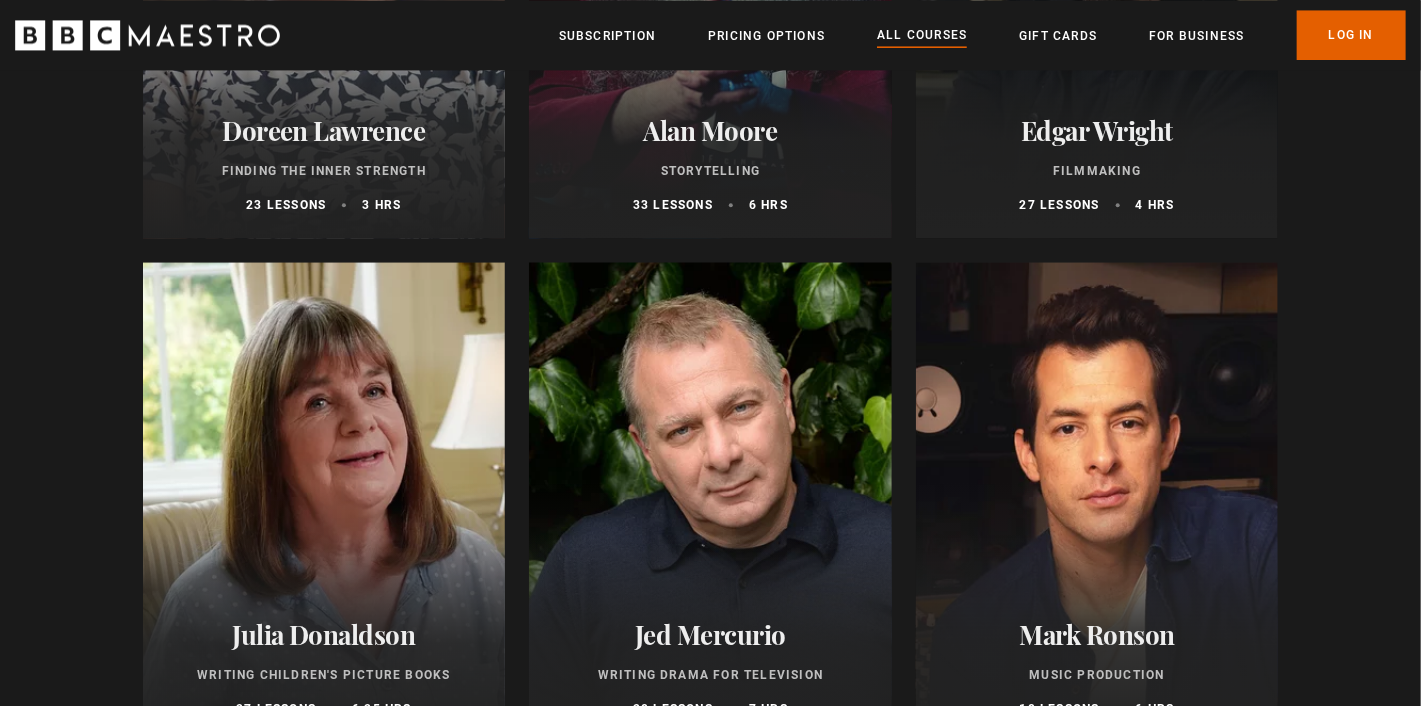scroll, scrollTop: 5851, scrollLeft: 0, axis: vertical 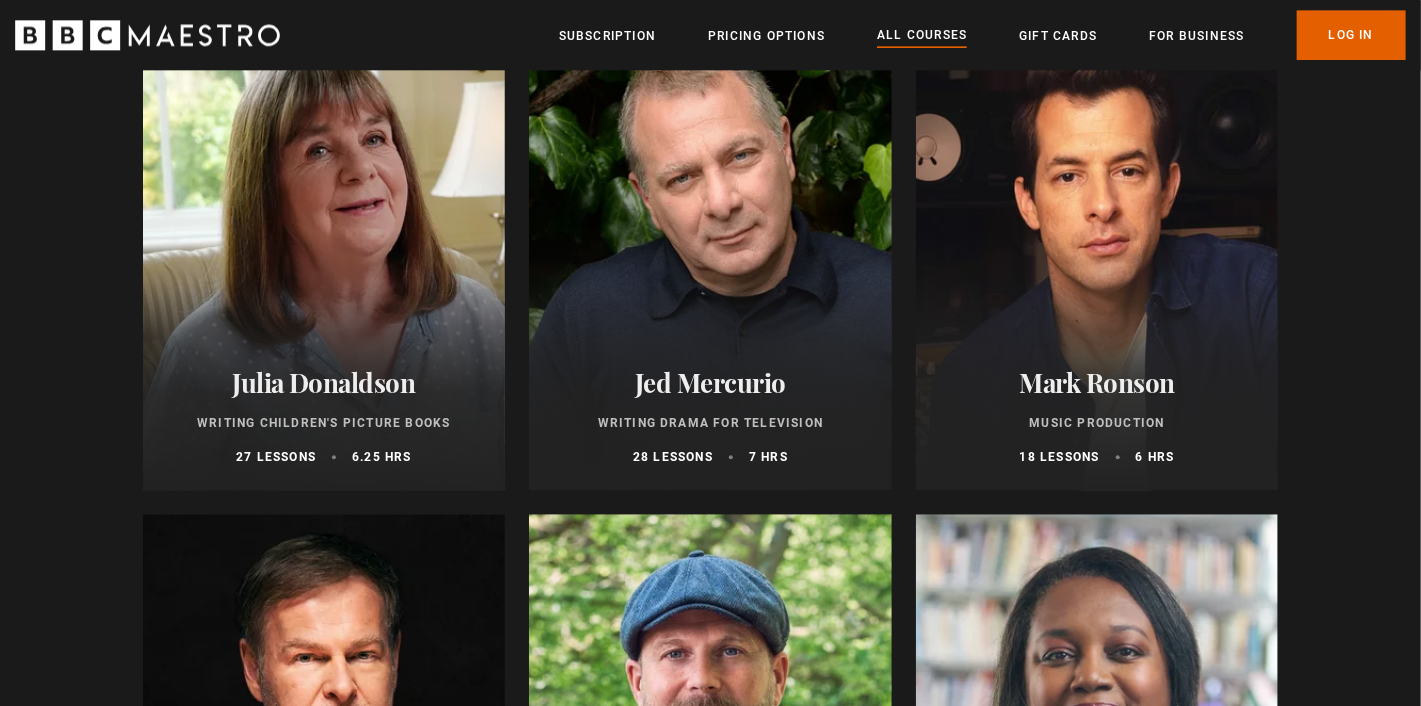 click on "Julia Donaldson" at bounding box center (324, 382) 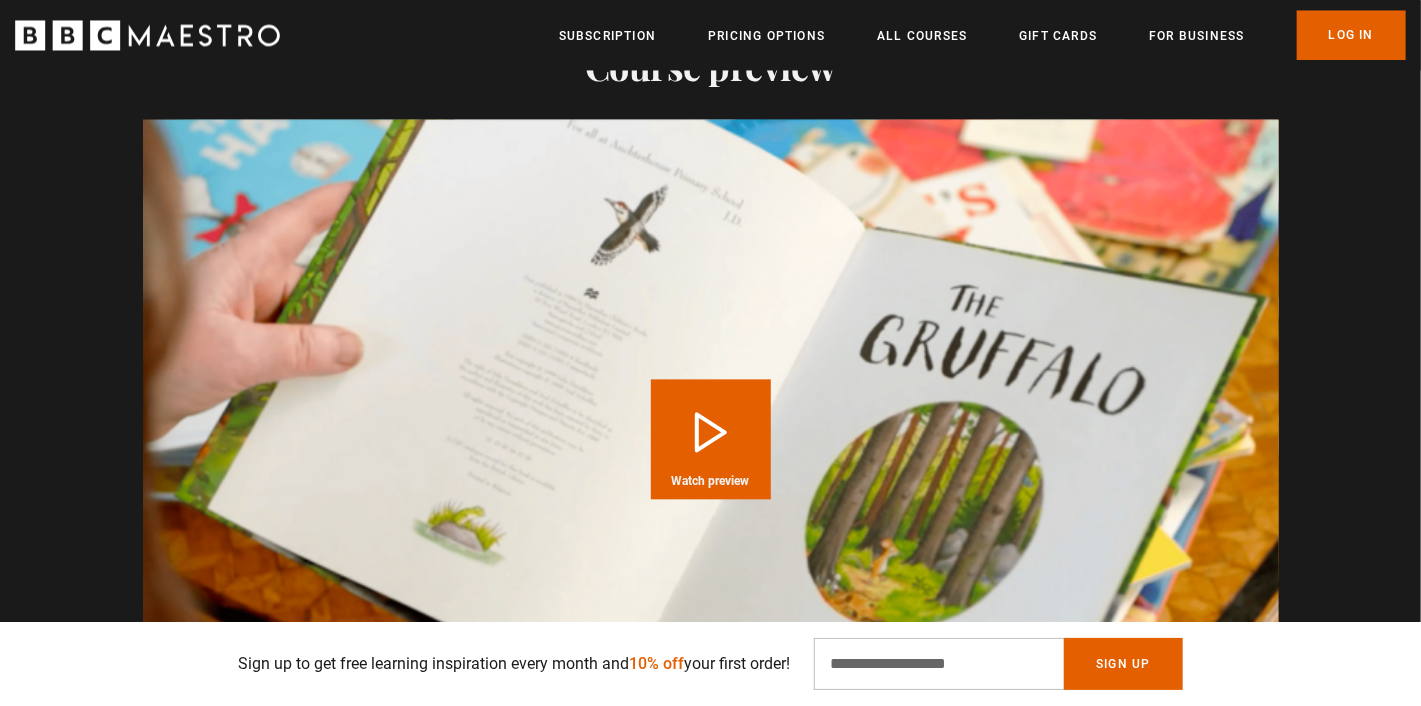 scroll, scrollTop: 1987, scrollLeft: 0, axis: vertical 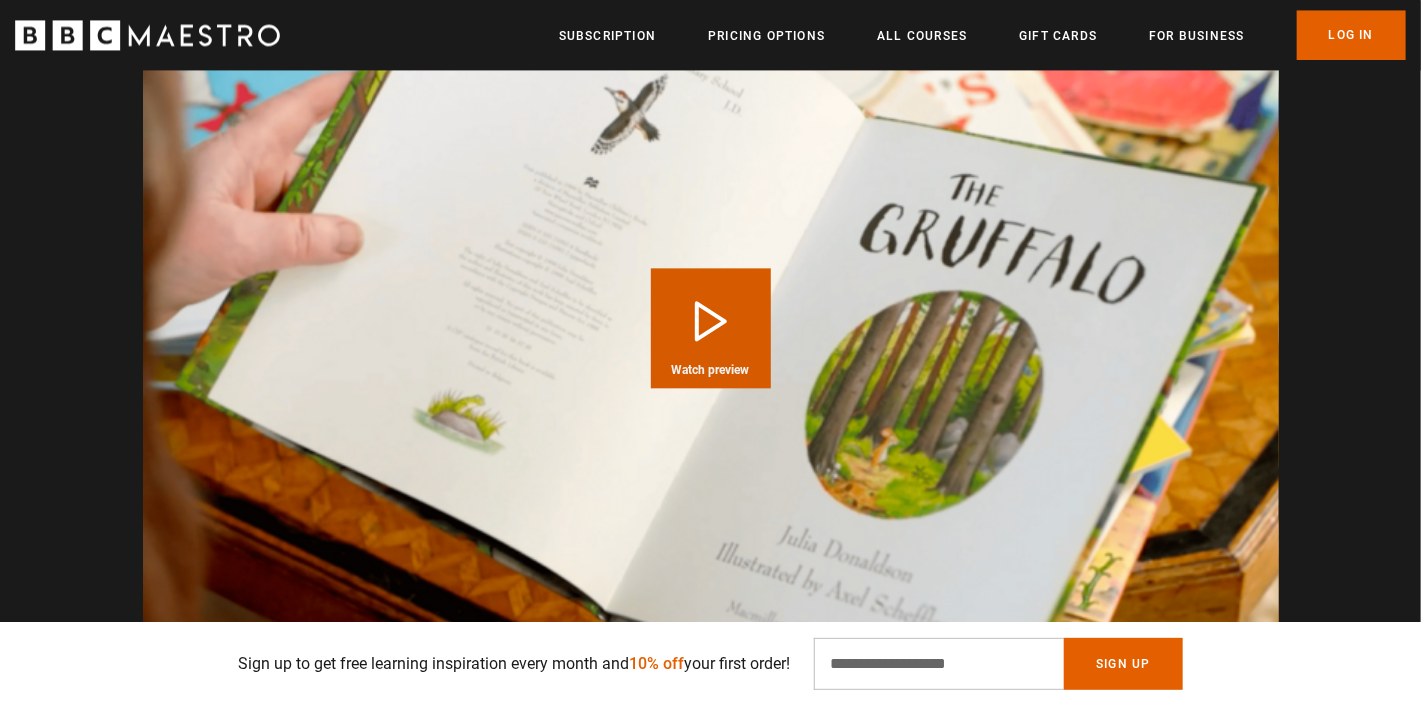 click on "Play Course overview for Writing Children's Picture Books with Julia Donaldson Watch preview" at bounding box center (711, 328) 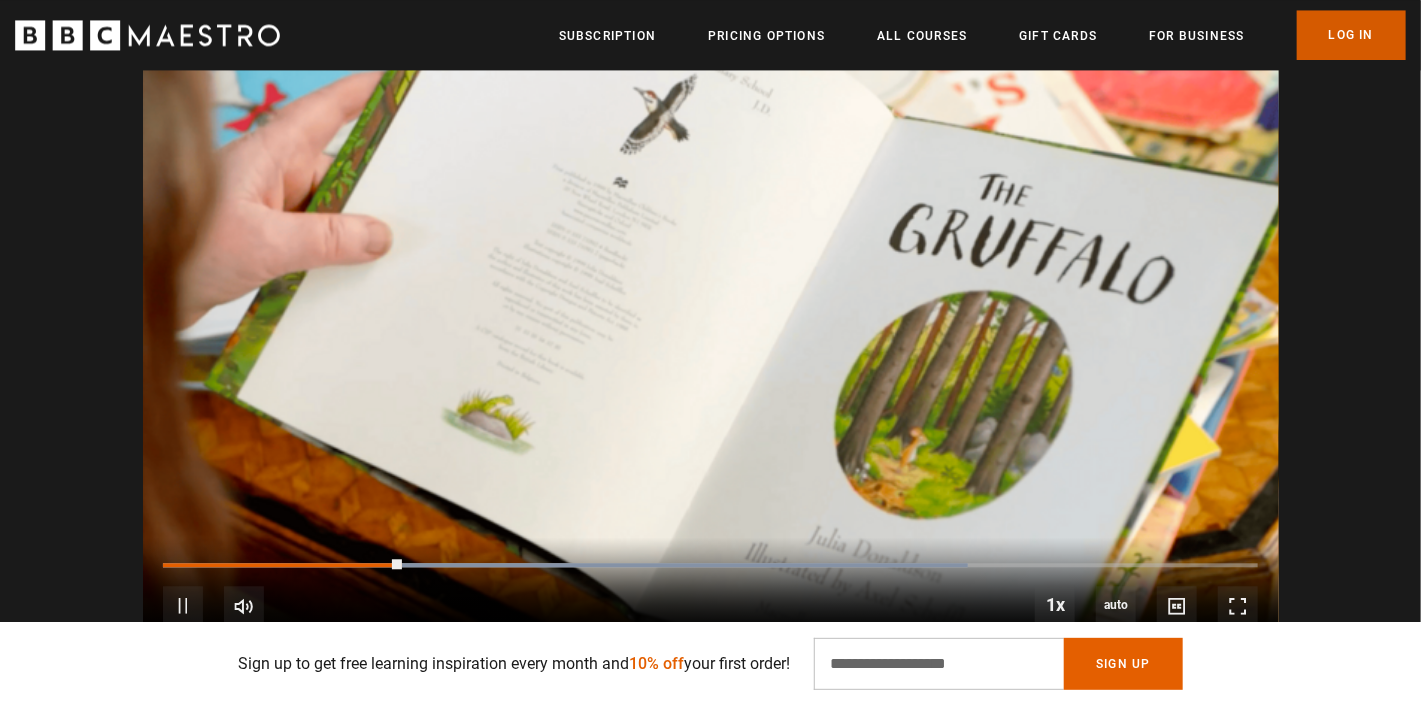 click on "Log In" at bounding box center [1351, 35] 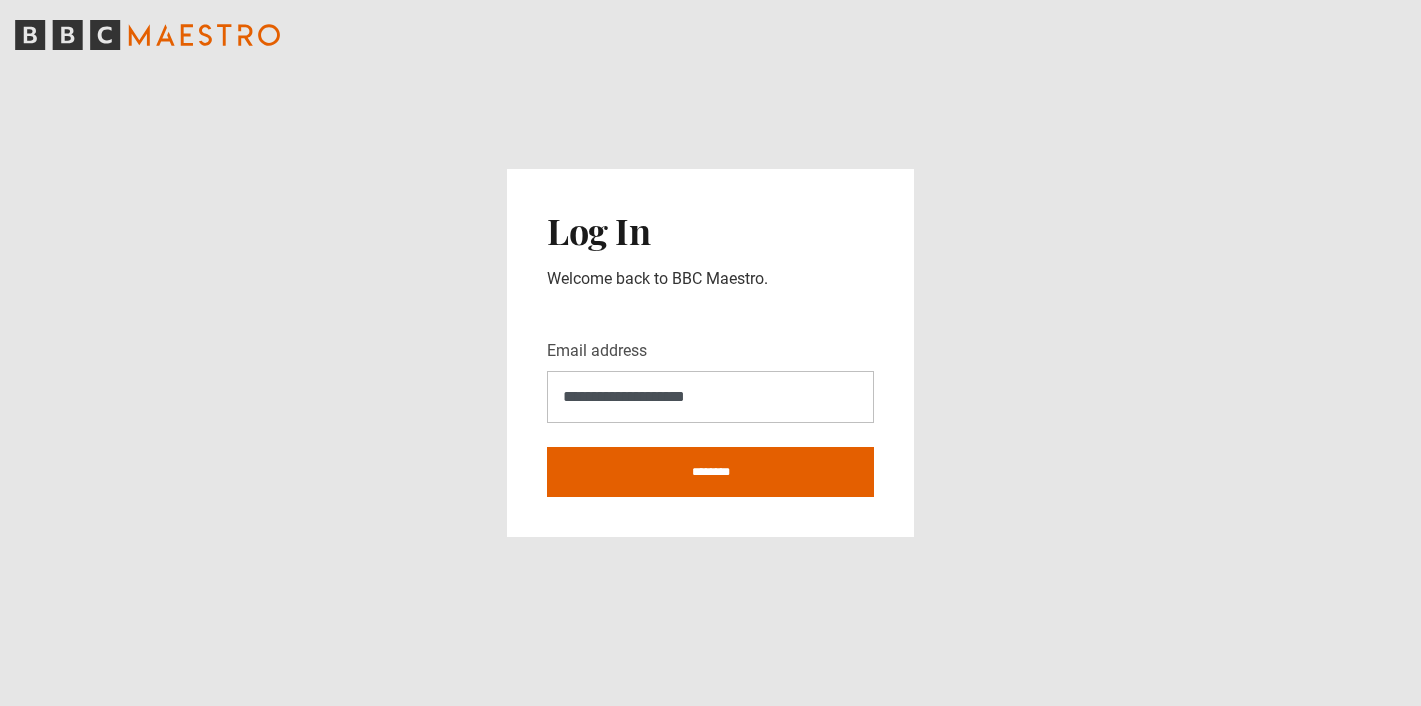 scroll, scrollTop: 0, scrollLeft: 0, axis: both 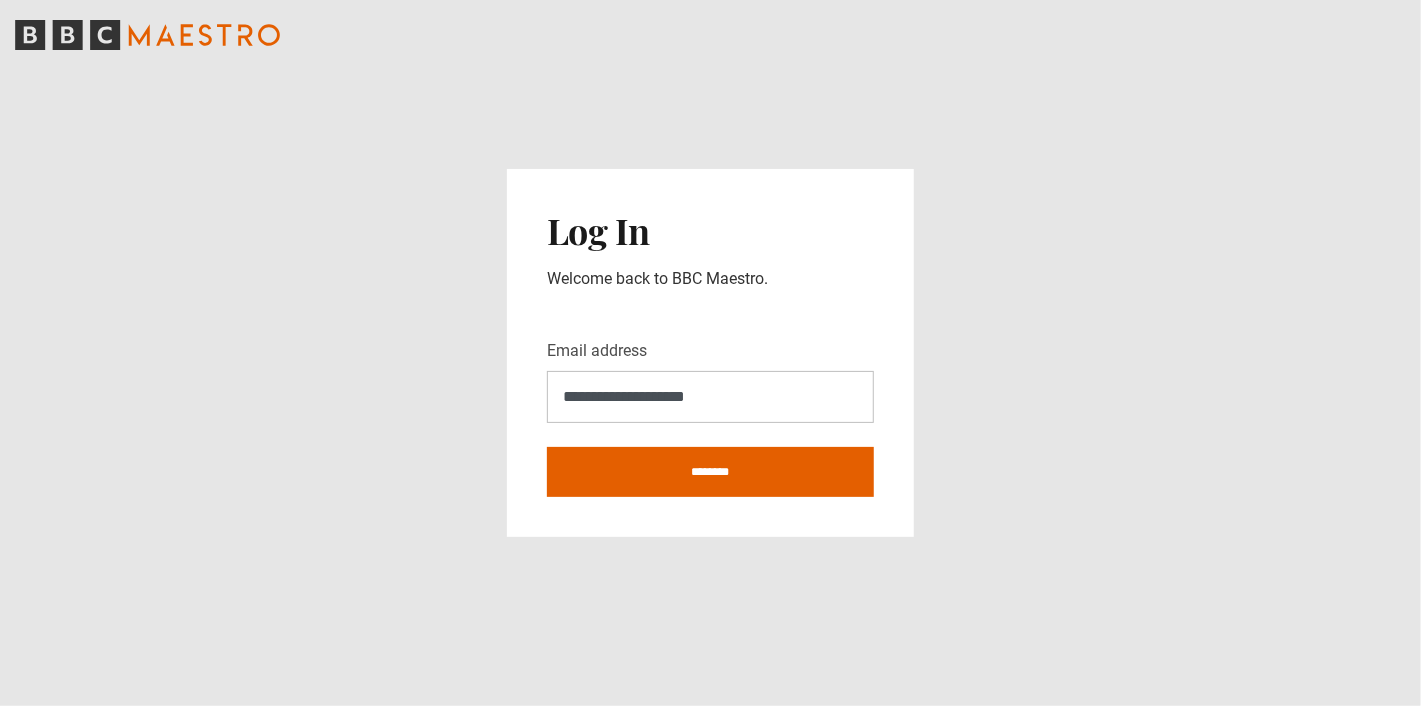 type on "**********" 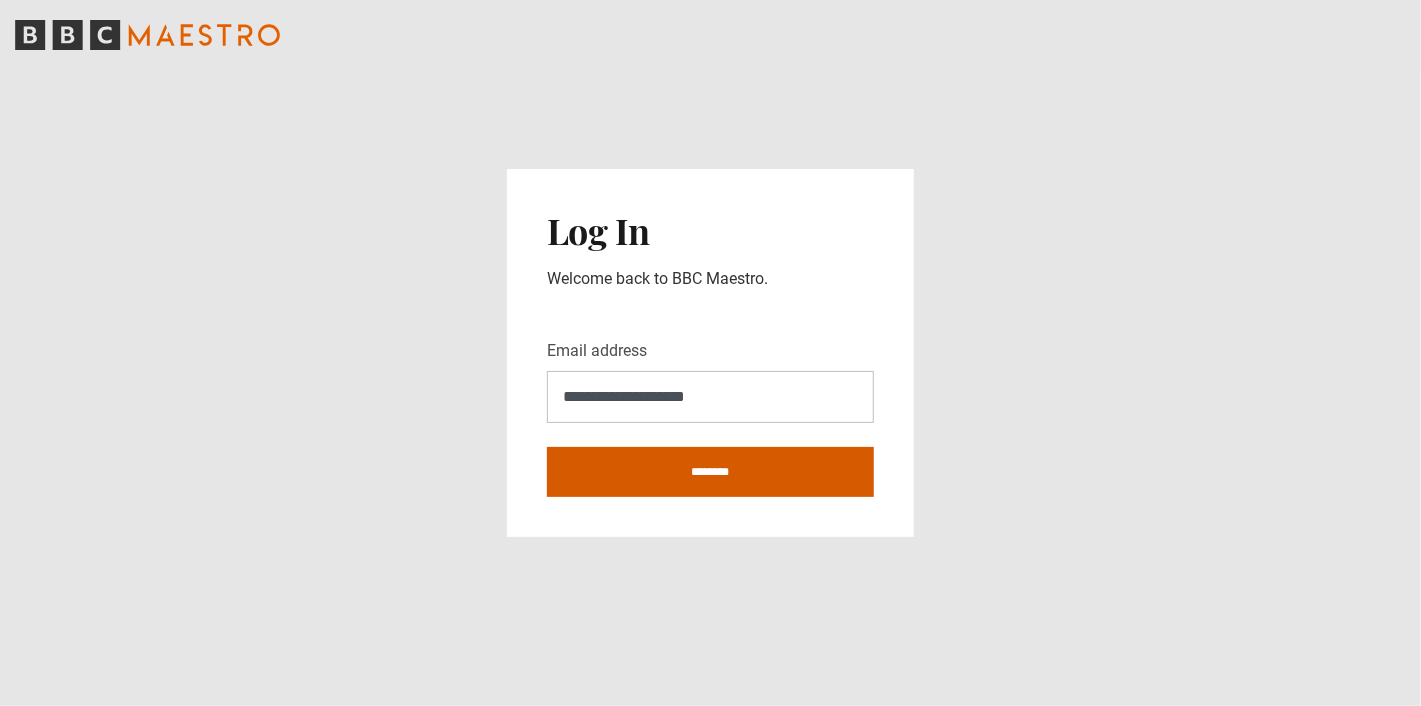 click on "********" at bounding box center [710, 472] 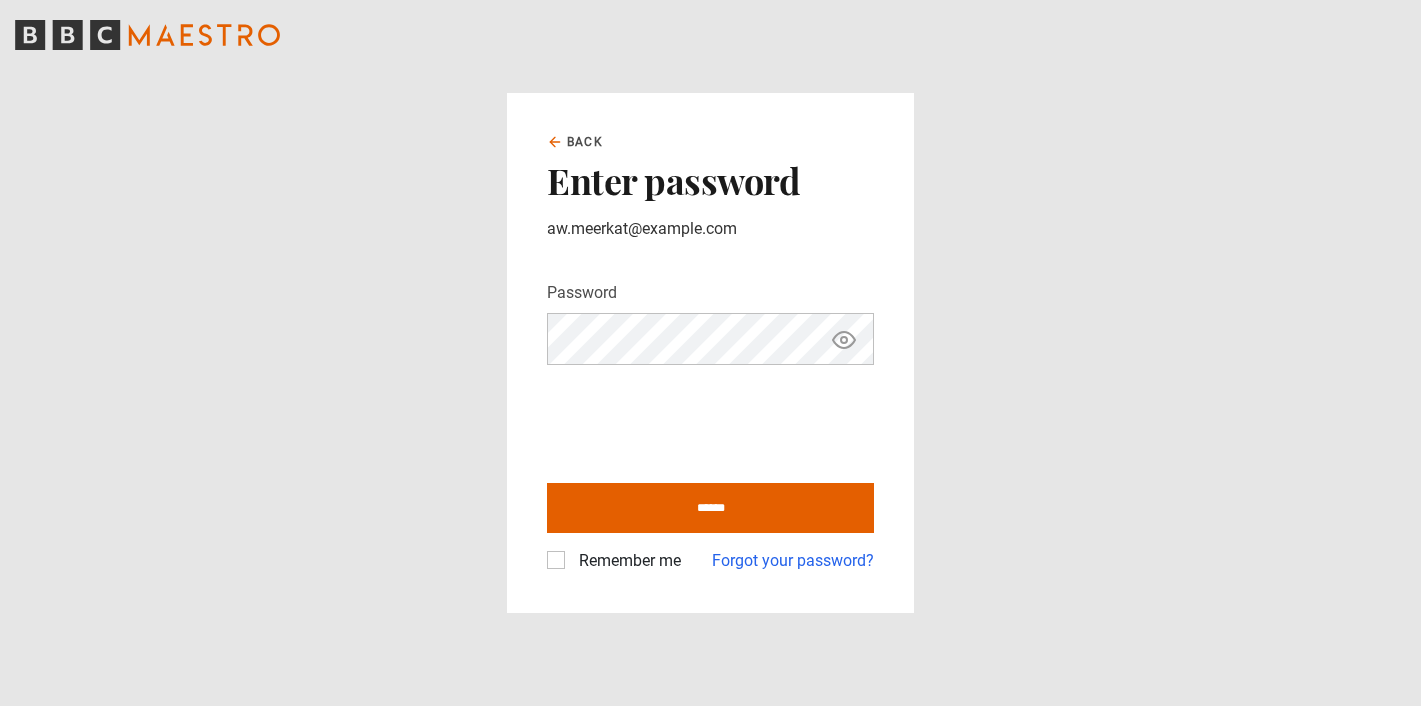 scroll, scrollTop: 0, scrollLeft: 0, axis: both 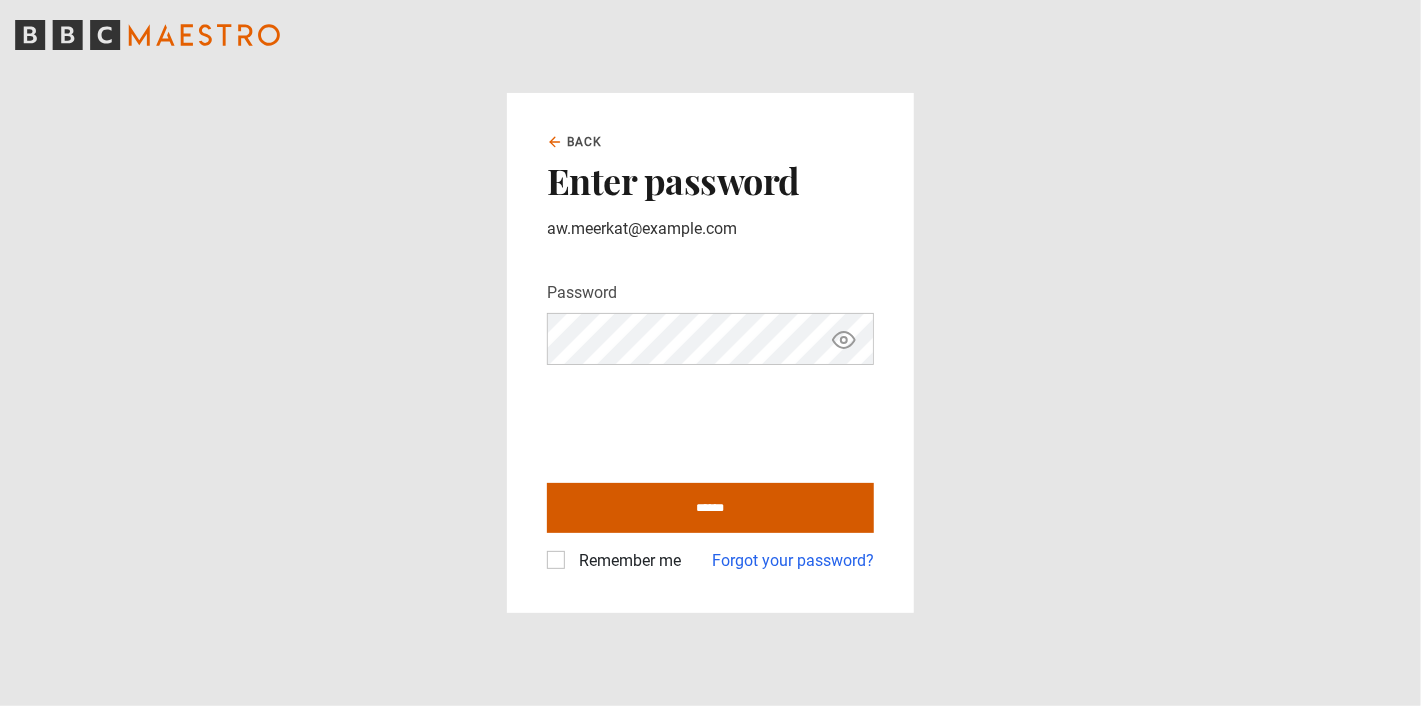 click on "******" at bounding box center (710, 508) 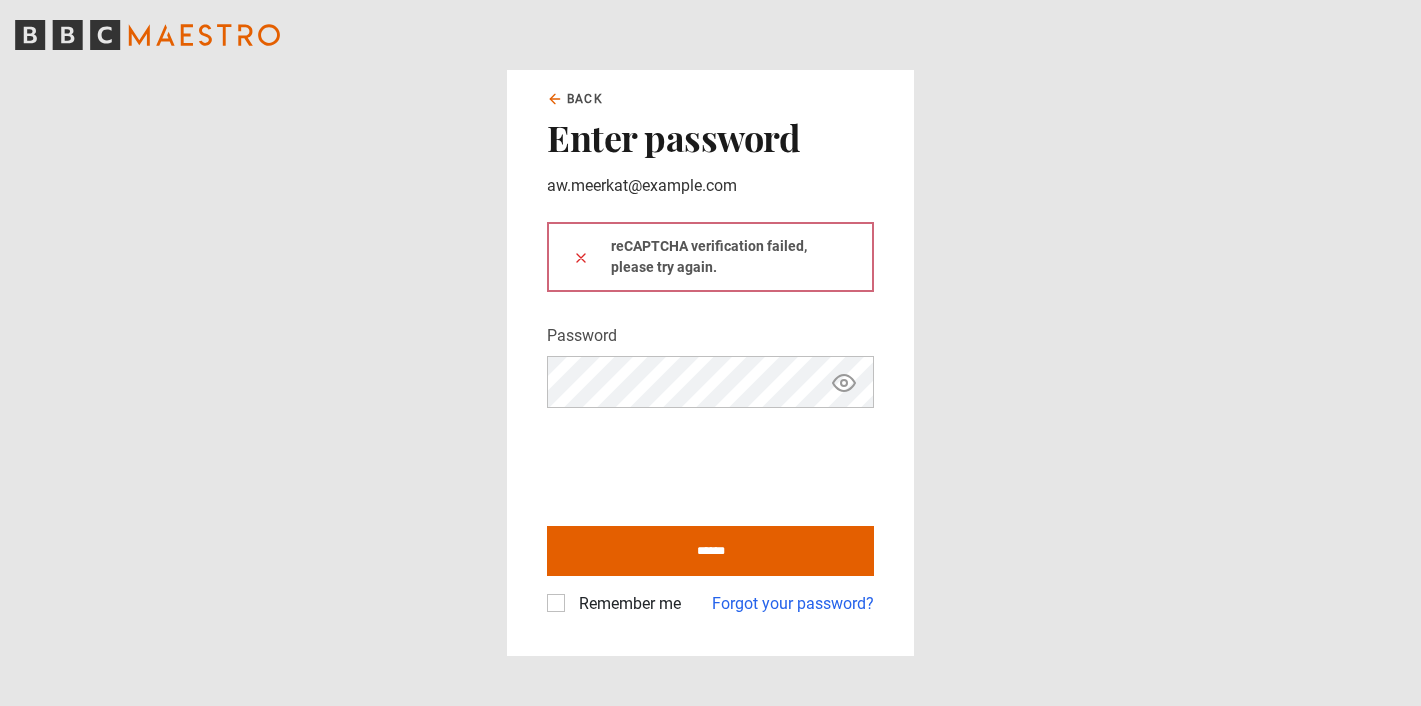 scroll, scrollTop: 0, scrollLeft: 0, axis: both 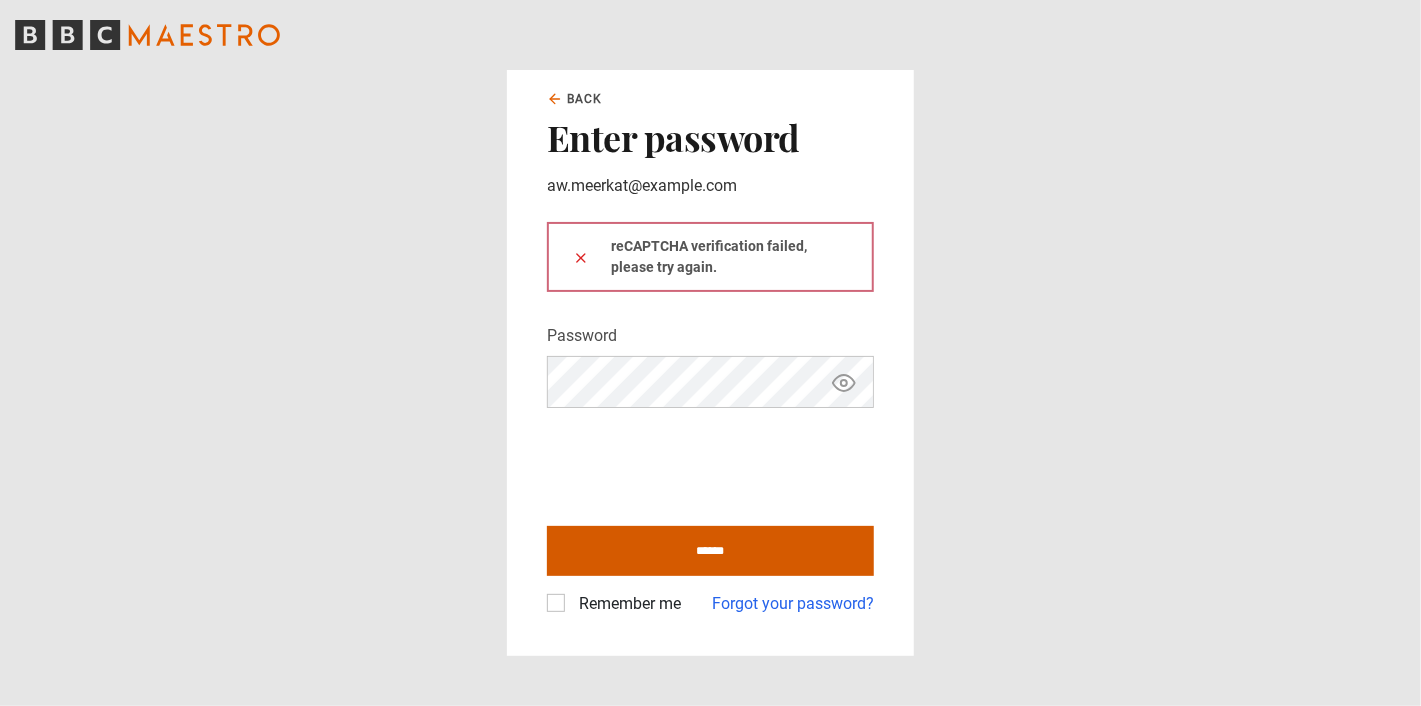click on "******" at bounding box center [710, 551] 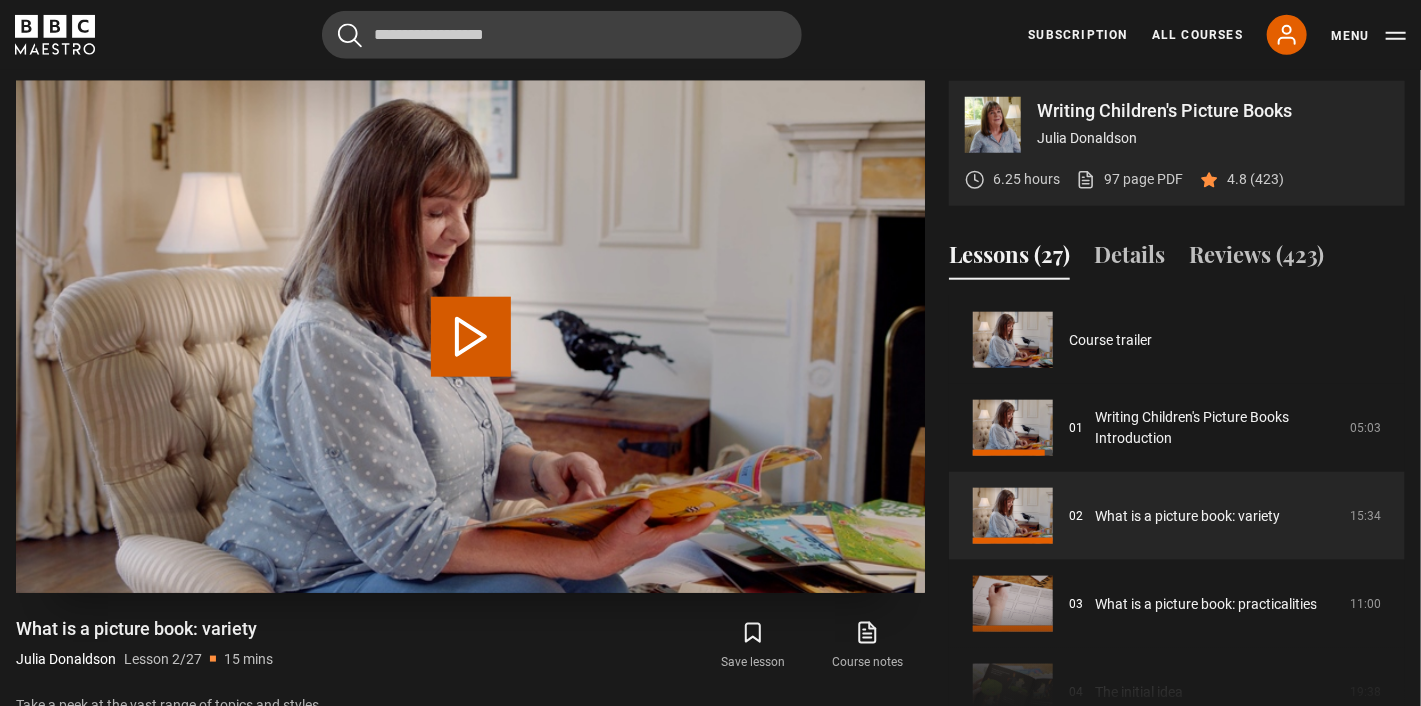 scroll, scrollTop: 803, scrollLeft: 0, axis: vertical 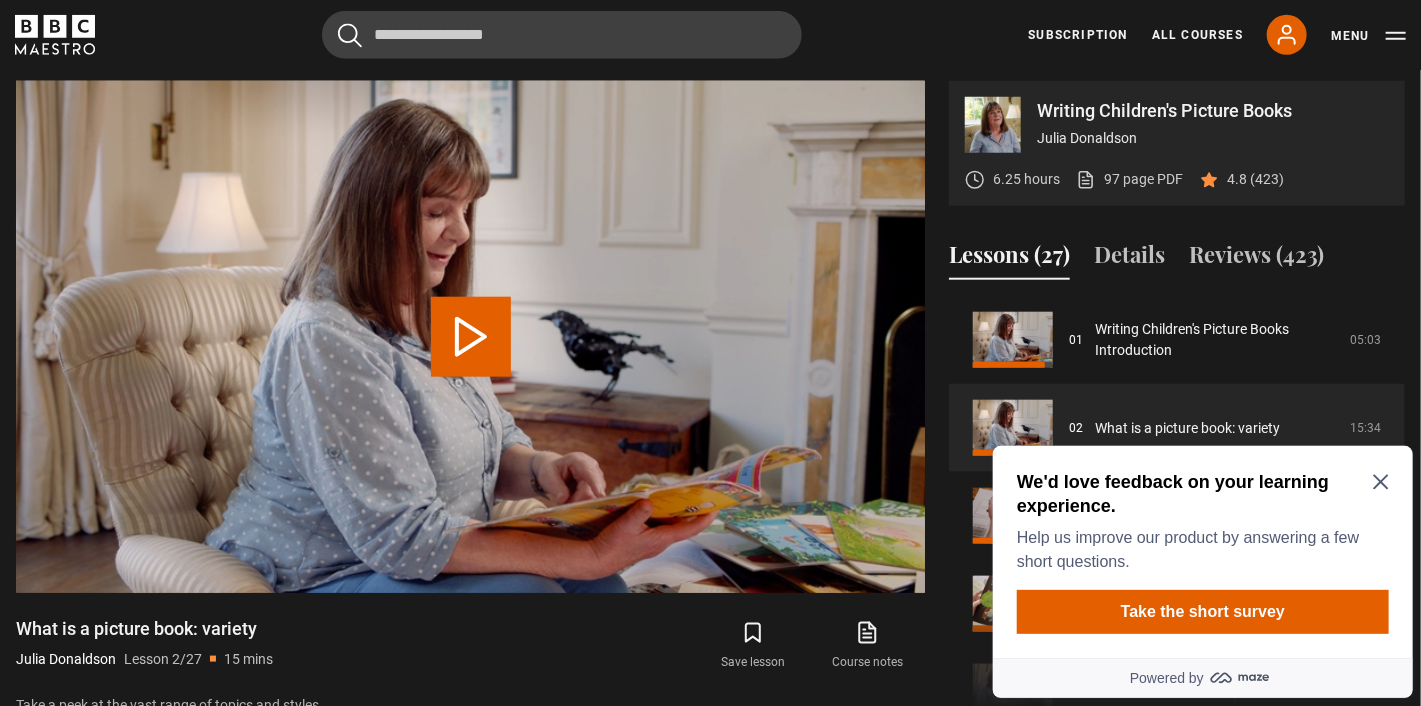 click 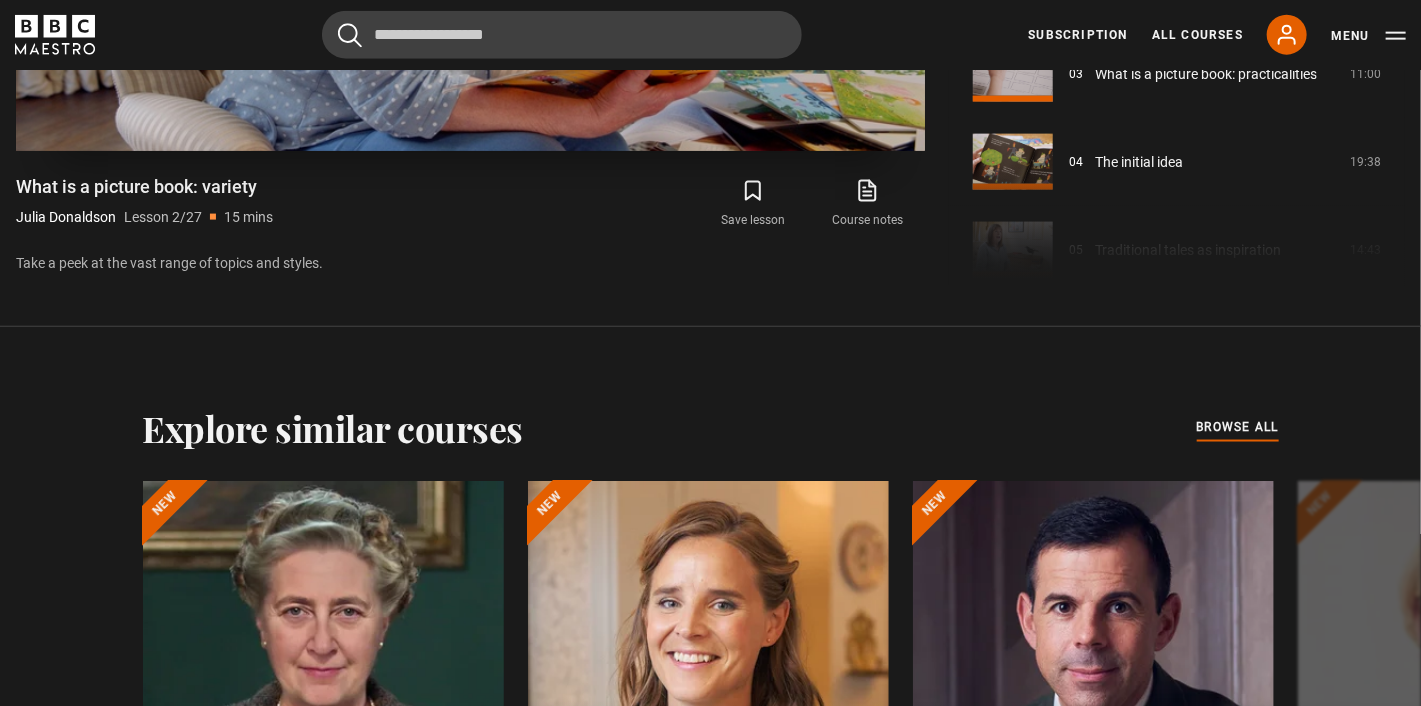 scroll, scrollTop: 803, scrollLeft: 0, axis: vertical 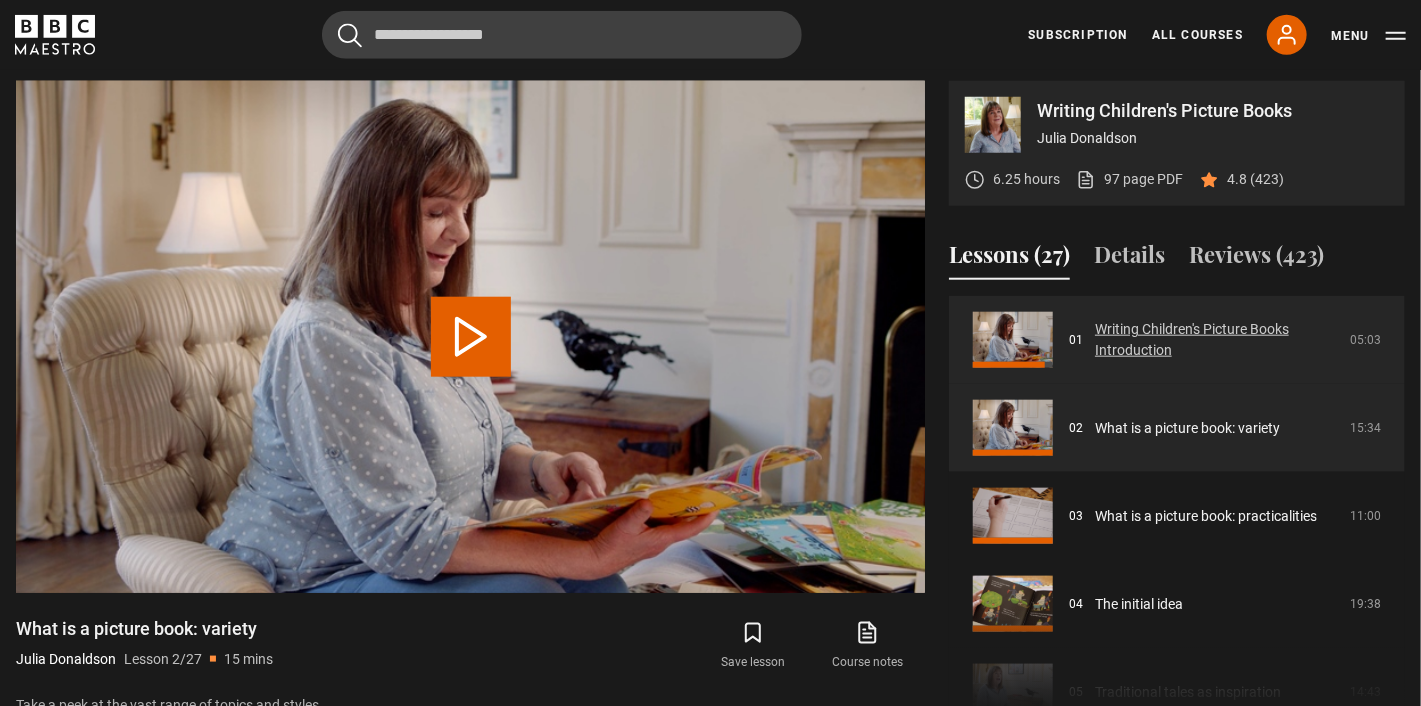click on "Writing Children's Picture Books Introduction" at bounding box center [1216, 340] 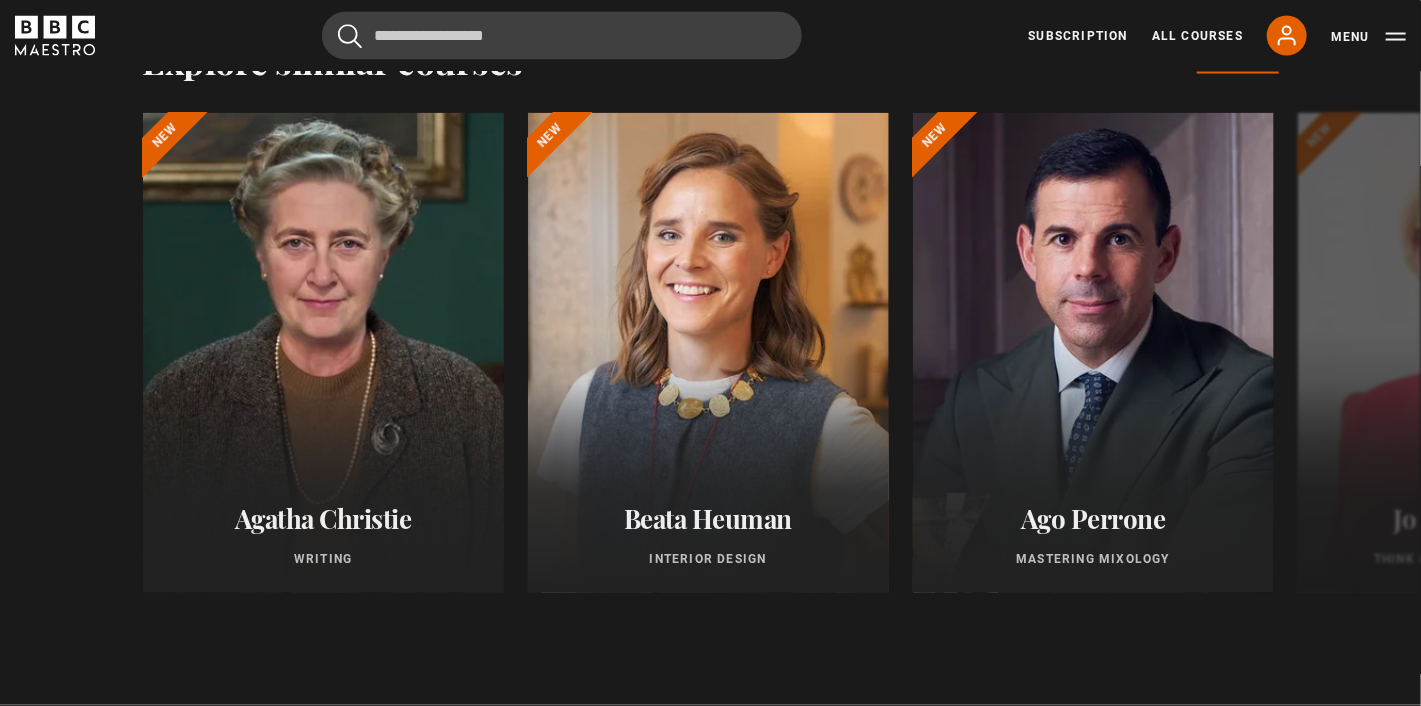 scroll, scrollTop: 1576, scrollLeft: 0, axis: vertical 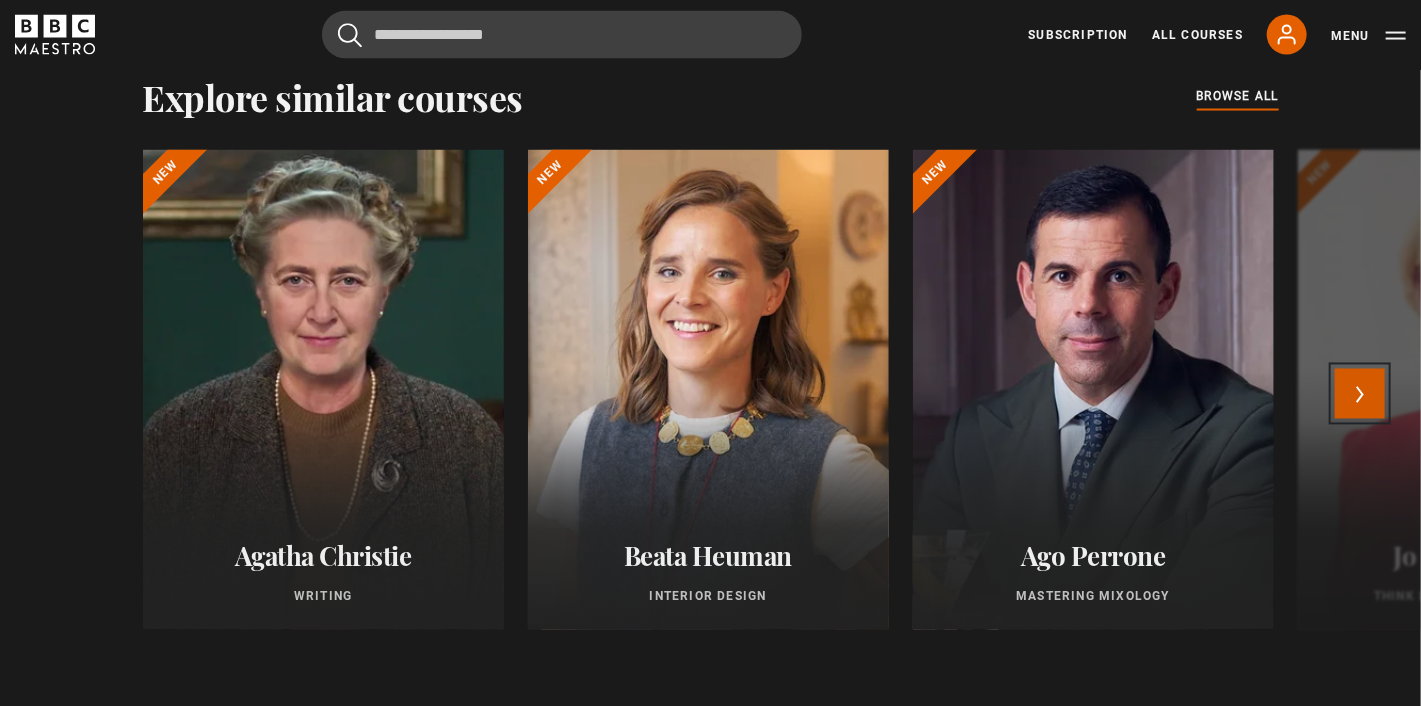 click on "Next" at bounding box center (1360, 394) 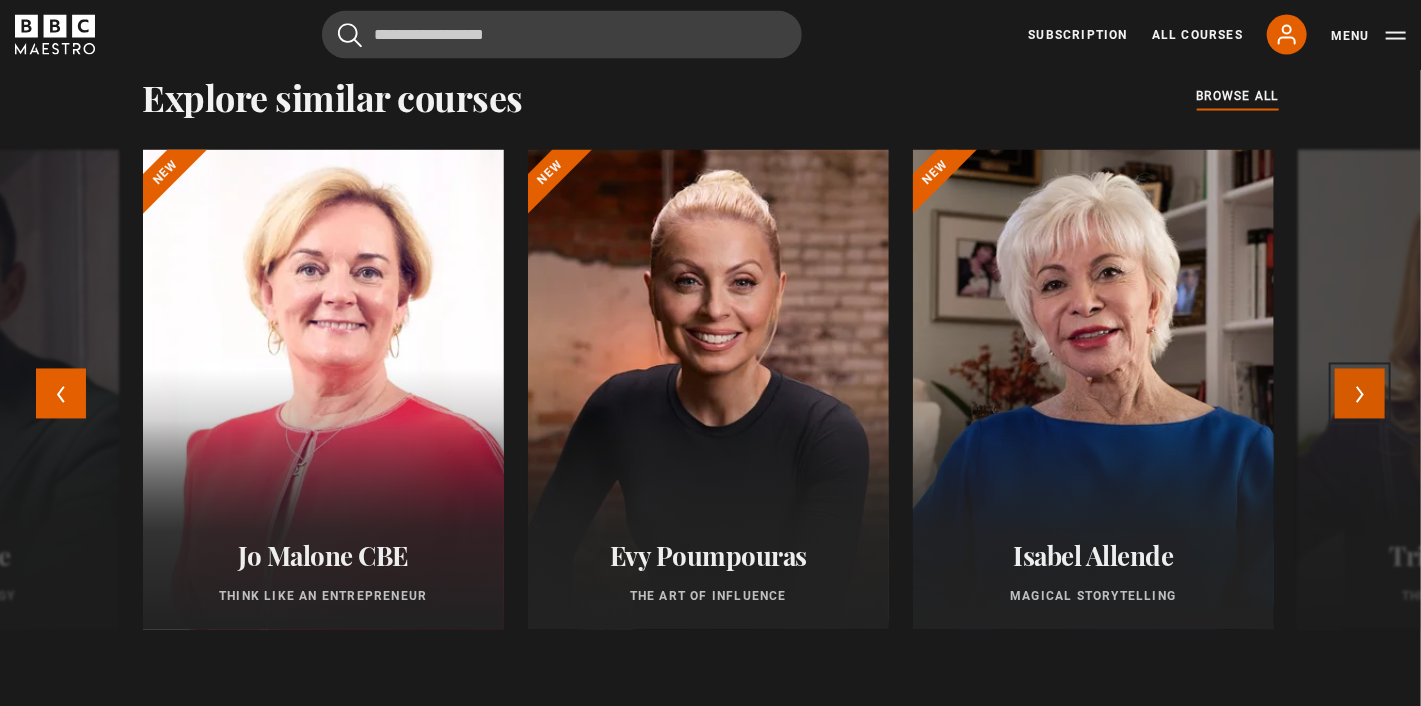 click on "Next" at bounding box center (1360, 394) 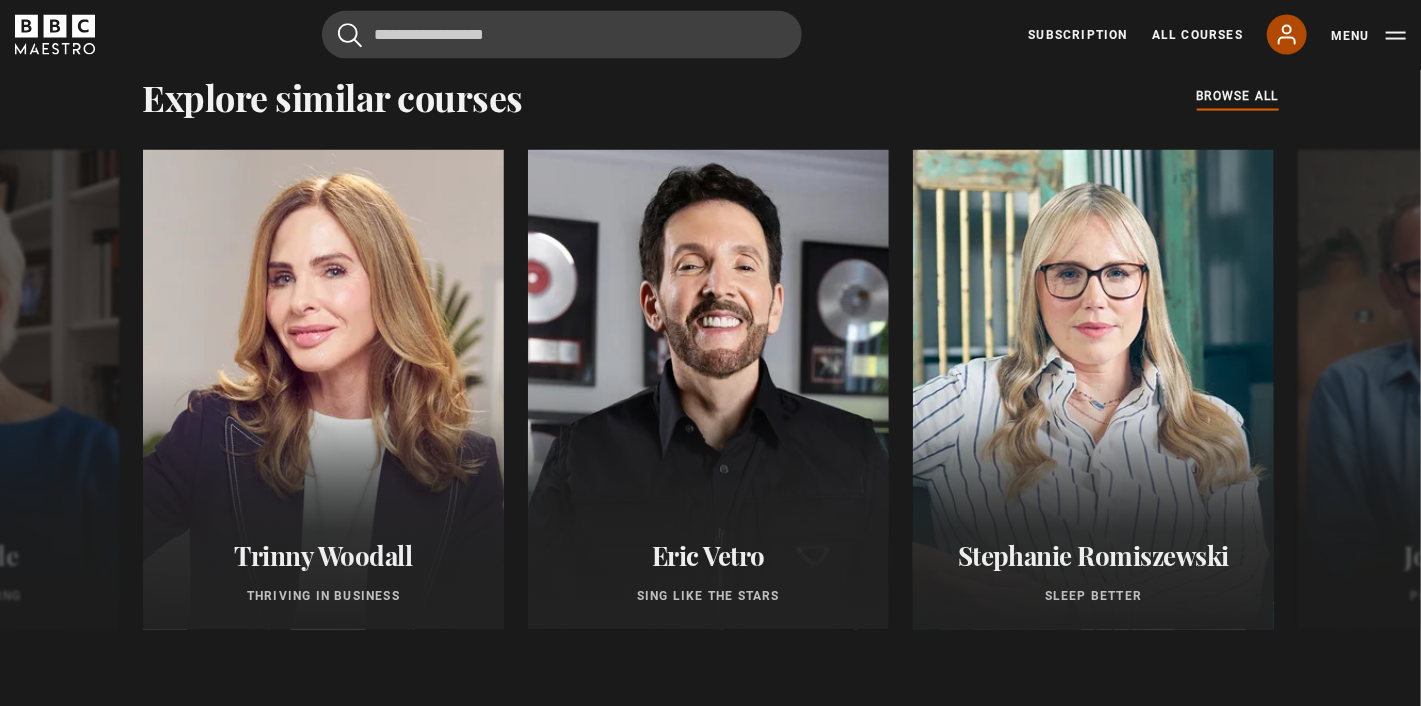 click 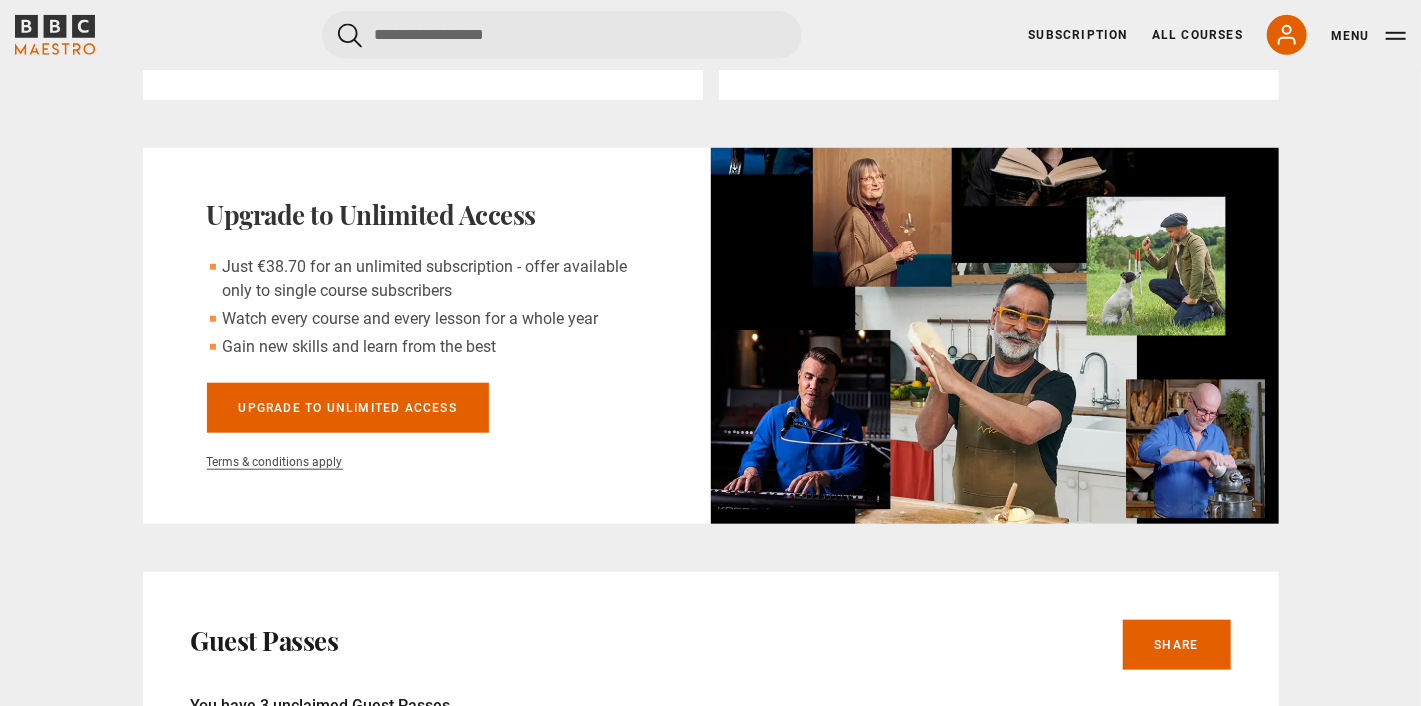 scroll, scrollTop: 662, scrollLeft: 0, axis: vertical 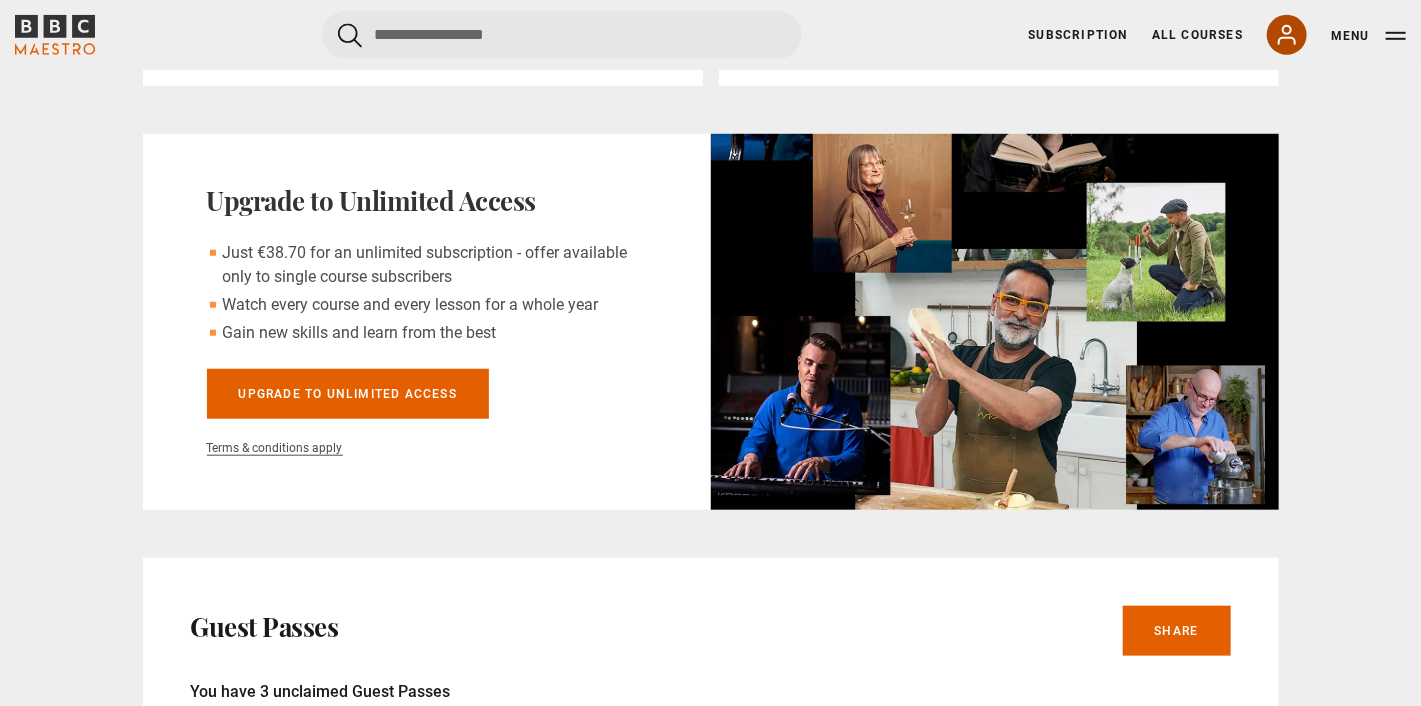 click 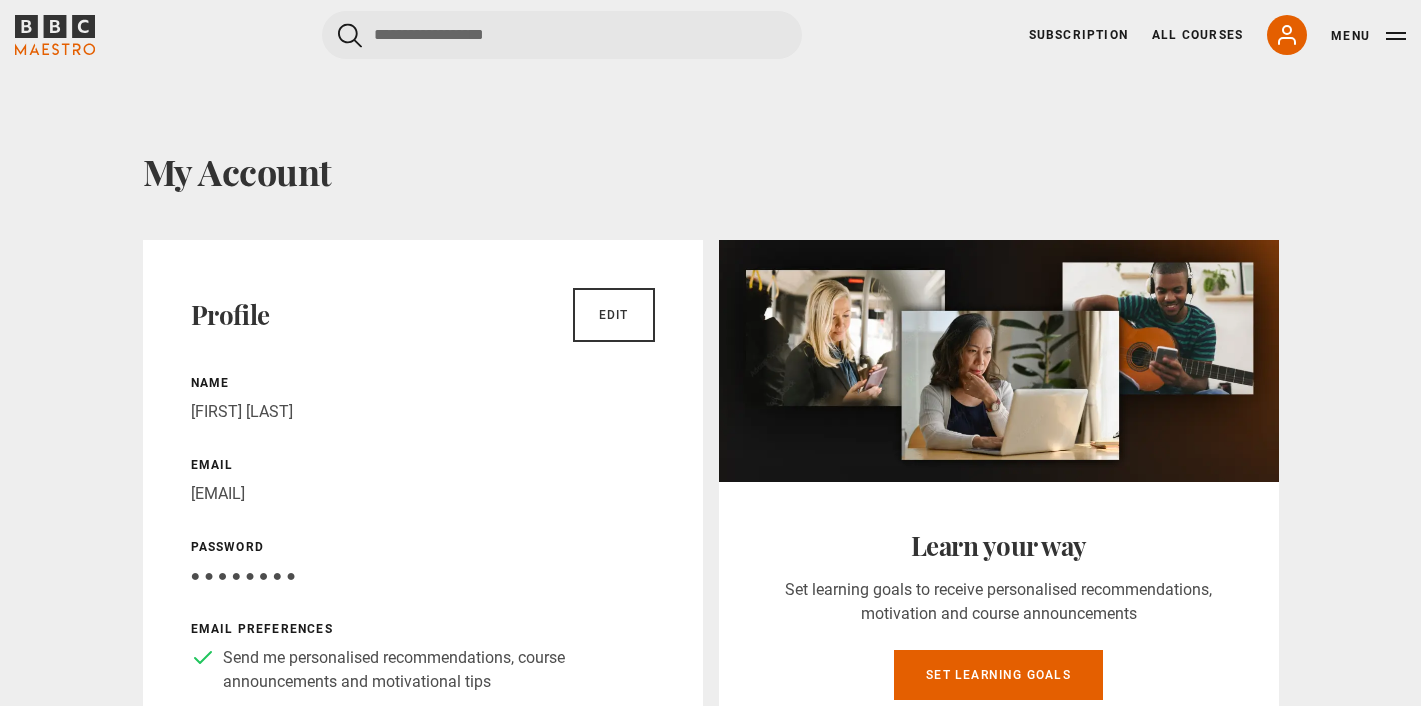 scroll, scrollTop: 0, scrollLeft: 0, axis: both 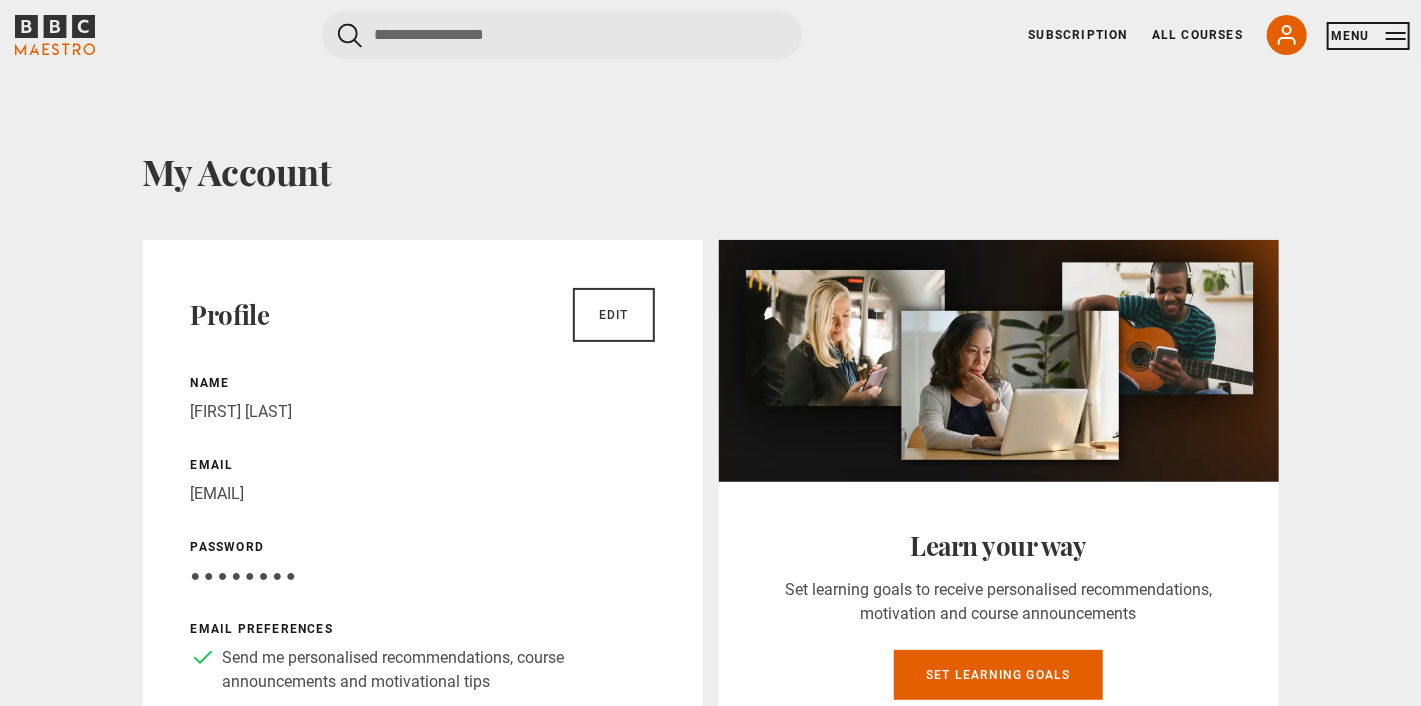 click on "Menu" at bounding box center (1368, 36) 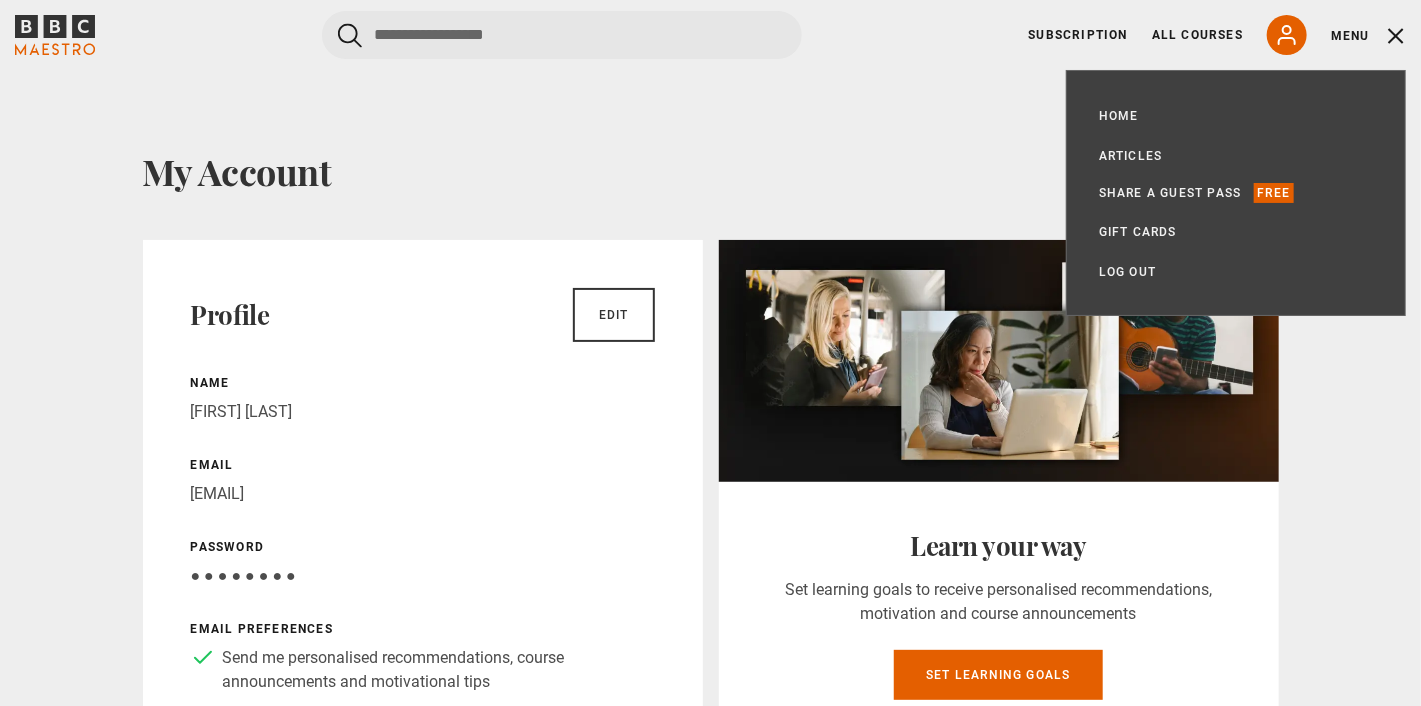 click on "My Account
Profile
Edit
Name
Astrid Keus
Email
aw.meerkat@gmail.com
Password
Your password is hidden
● ● ● ● ● ● ● ●
Email preferences
Send me personalised recommendations, course announcements and motivational tips
Learn your way
Set learning goals to receive personalised recommendations, motivation and course announcements
Set learning goals
Upgrade to Unlimited Access
Watch every course and every lesson for a whole year" at bounding box center [710, 1026] 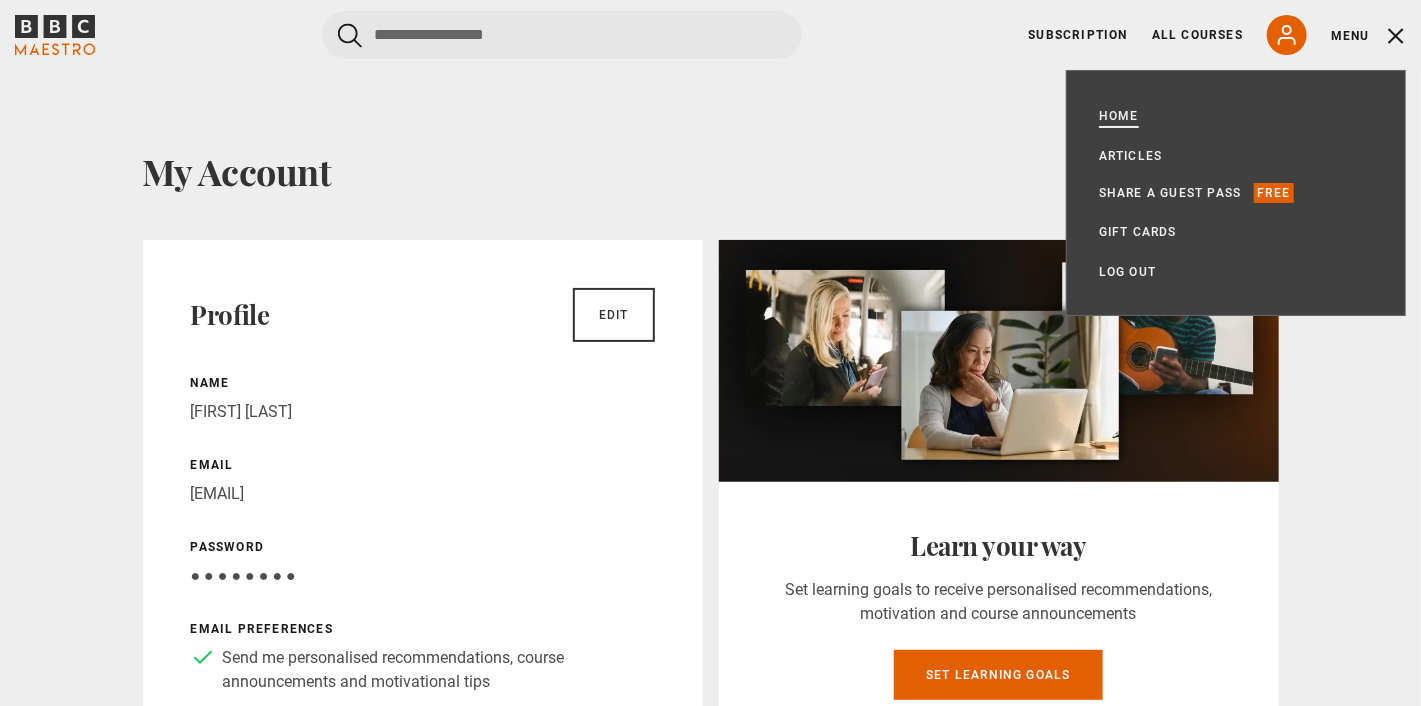 click on "Home" at bounding box center (1119, 116) 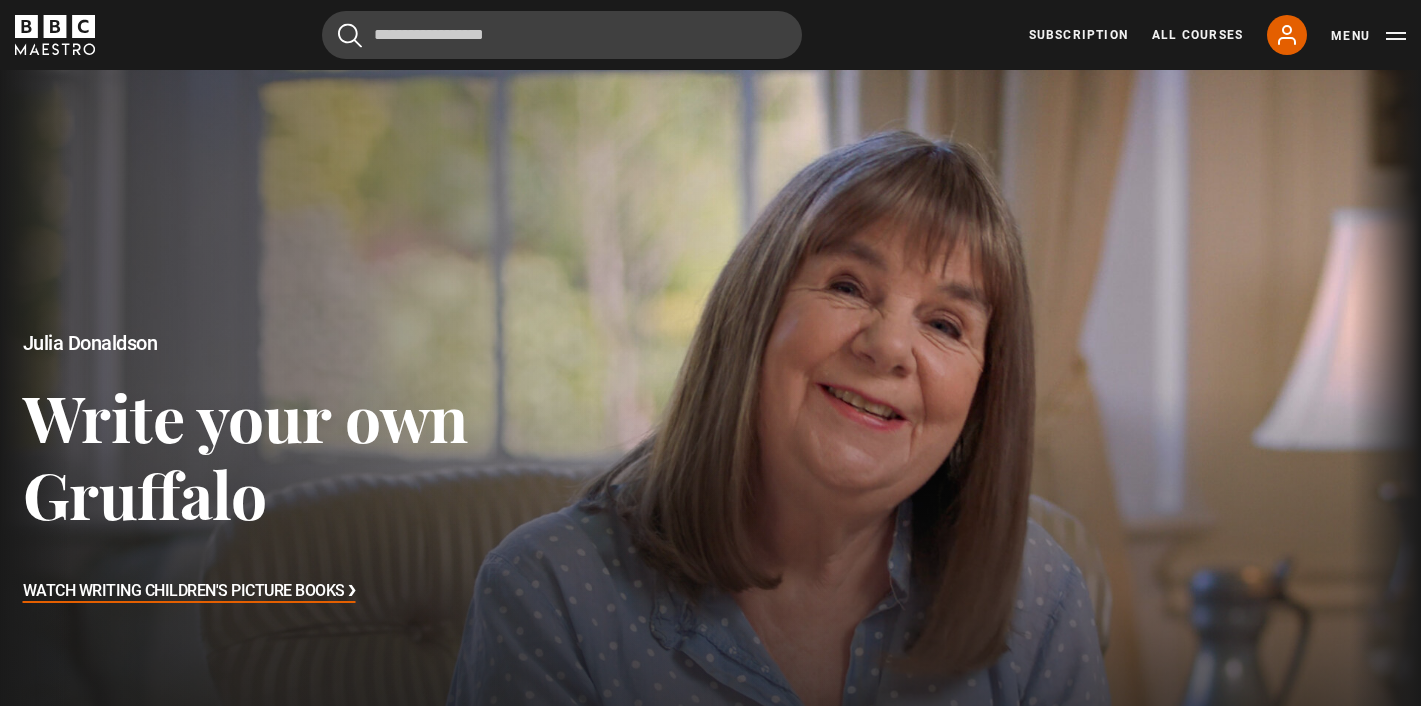 scroll, scrollTop: 0, scrollLeft: 0, axis: both 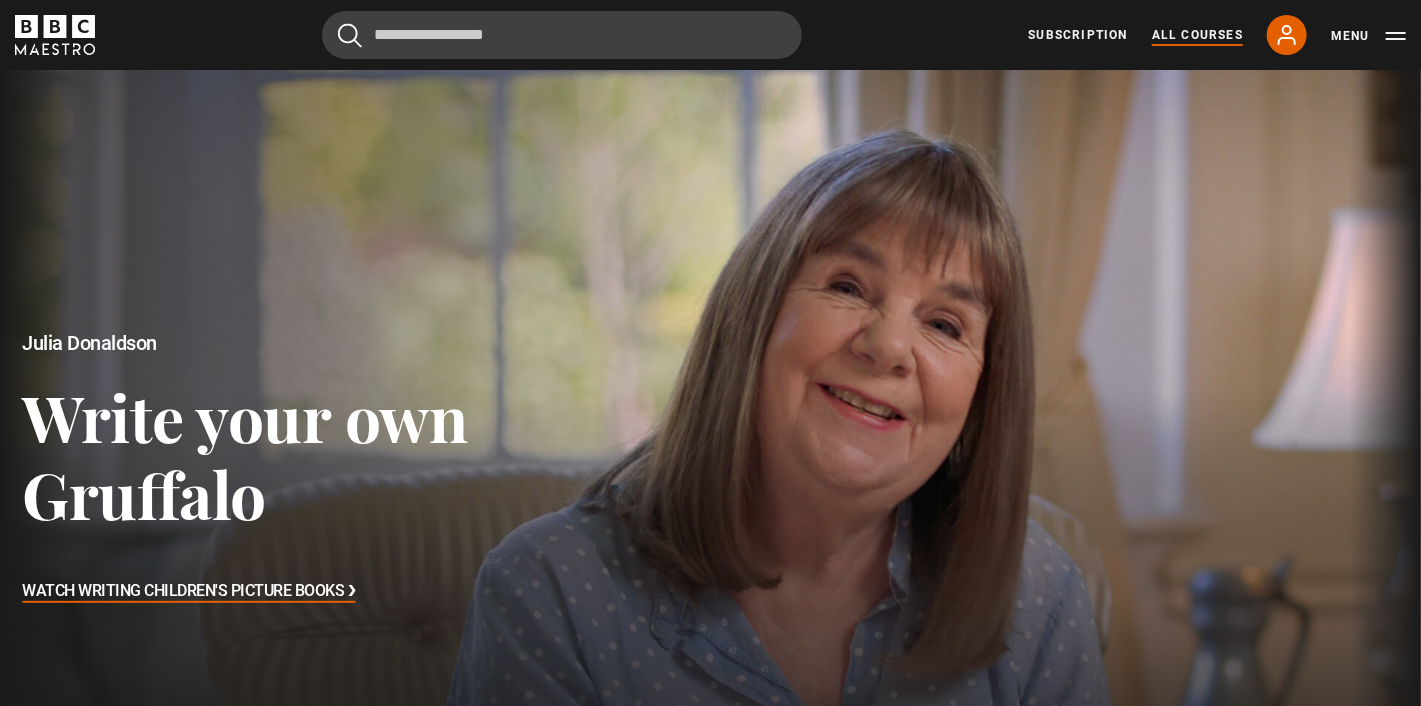 click on "All Courses" at bounding box center (1197, 35) 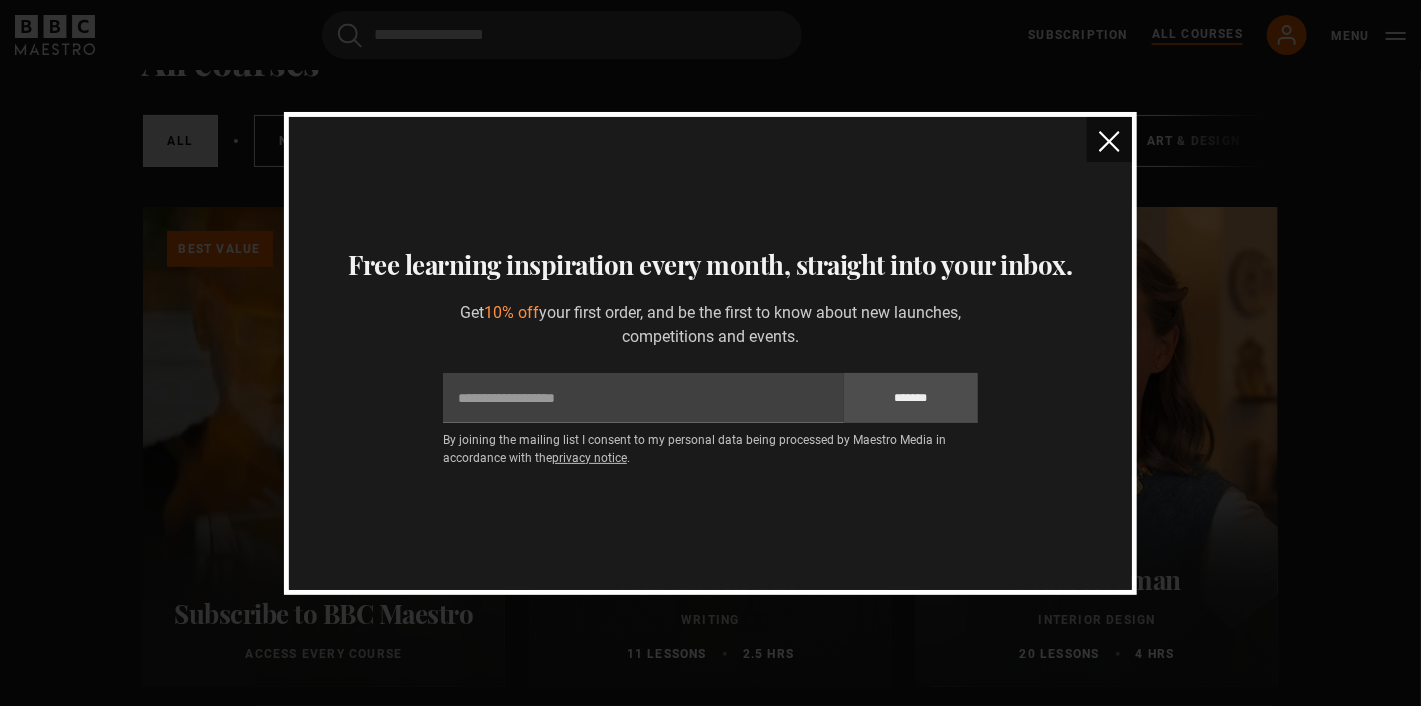 scroll, scrollTop: 0, scrollLeft: 0, axis: both 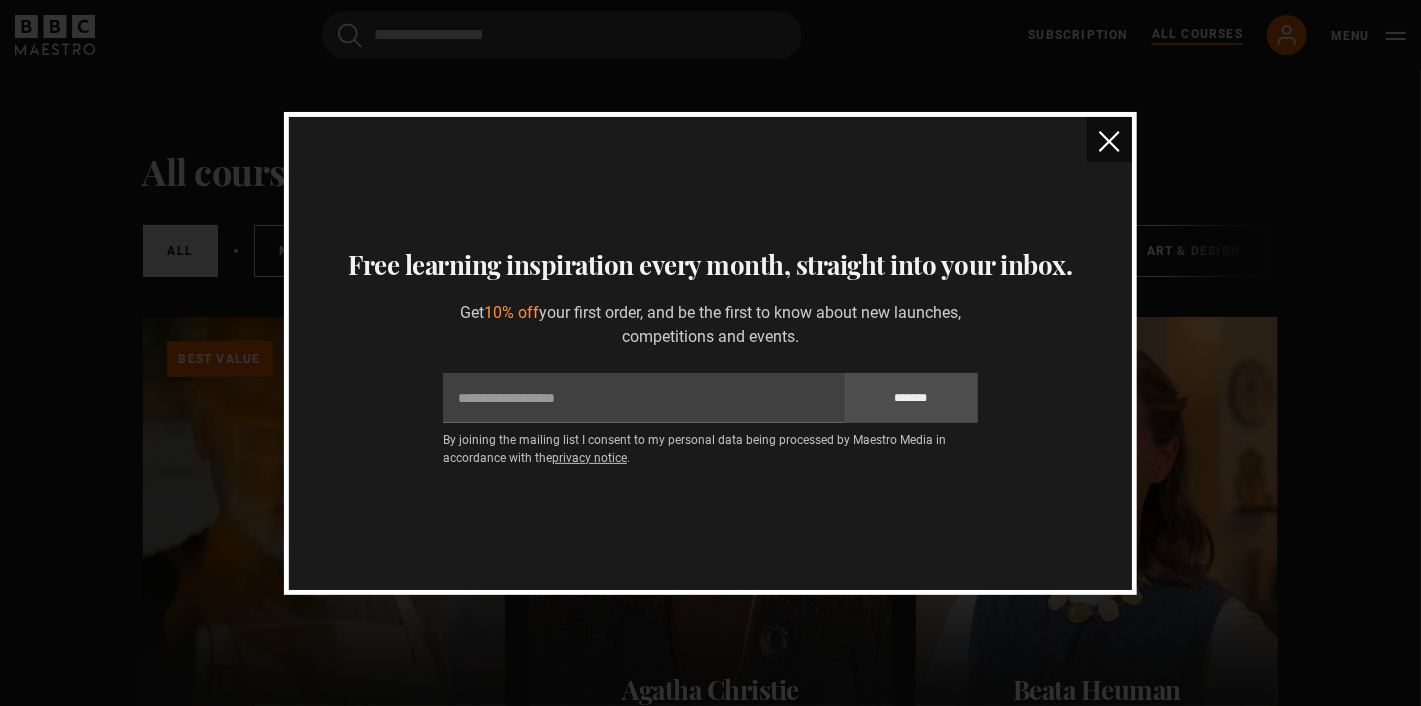 click at bounding box center [1109, 141] 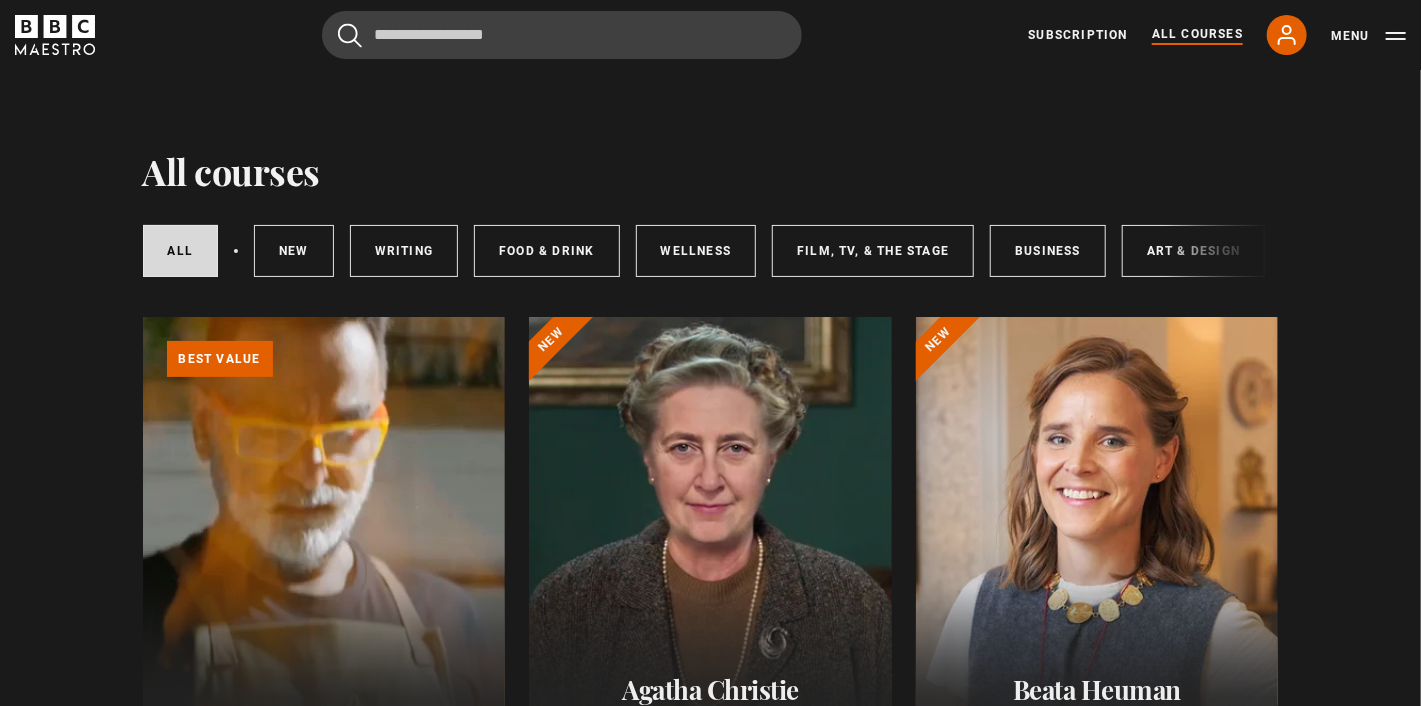 click on "All courses
New courses
Writing
Food & Drink
Wellness
Film, TV, & The Stage
Business
Art & Design
Music
Home & Lifestyle" at bounding box center (711, 251) 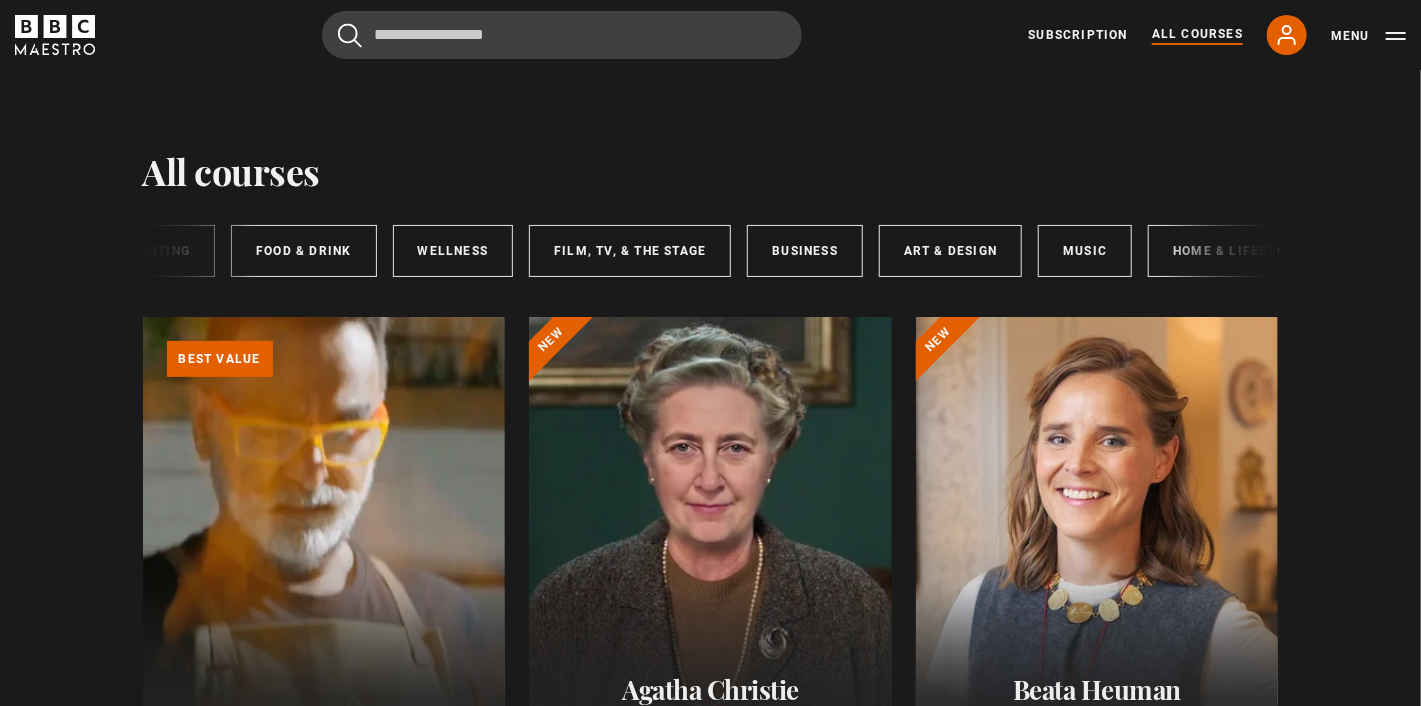scroll, scrollTop: 0, scrollLeft: 294, axis: horizontal 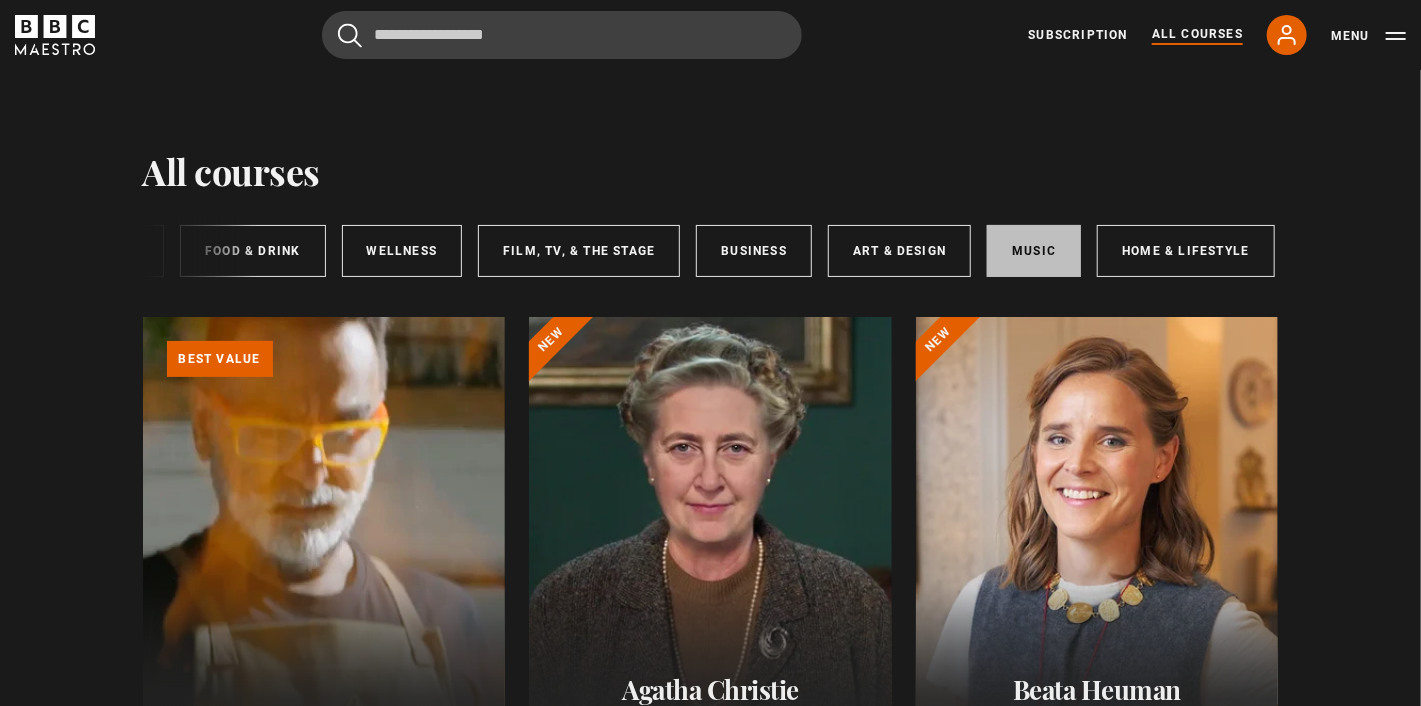 click on "Music" at bounding box center (1034, 251) 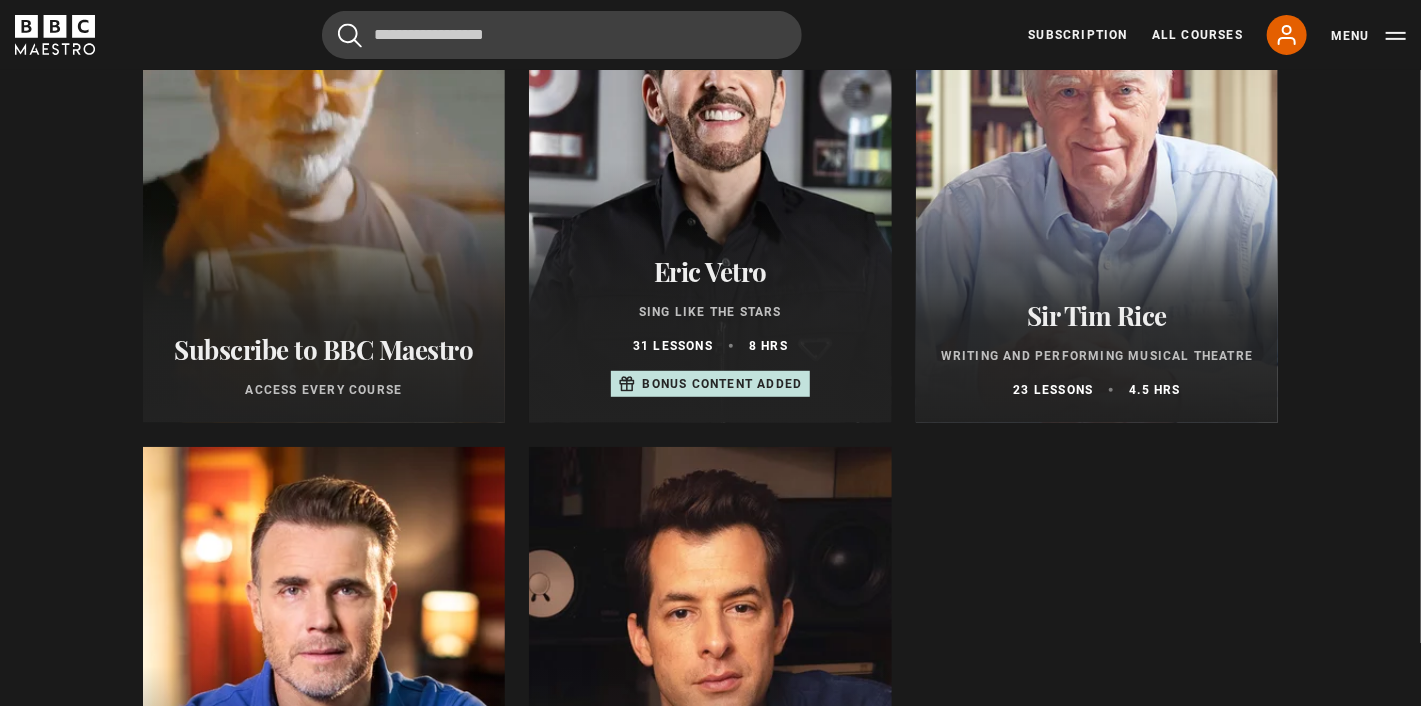 scroll, scrollTop: 110, scrollLeft: 0, axis: vertical 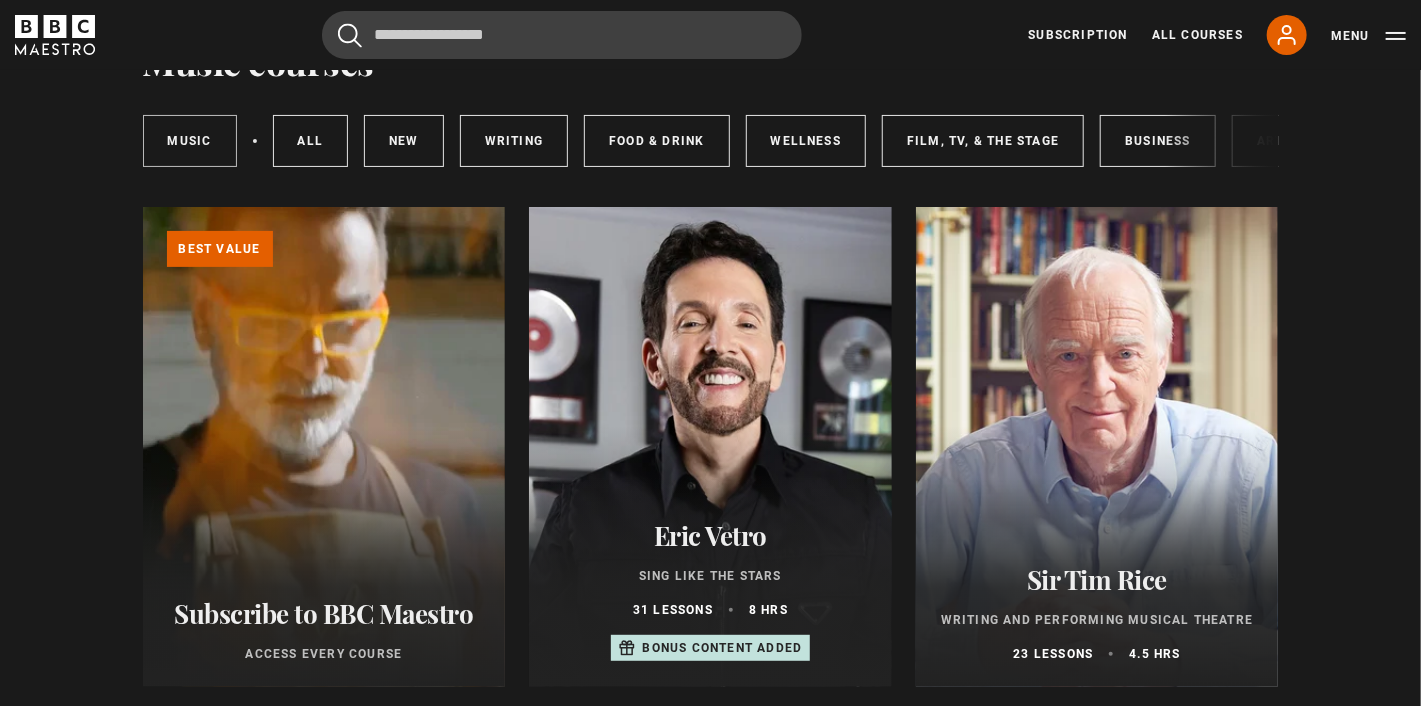 click on "Music" at bounding box center [190, 141] 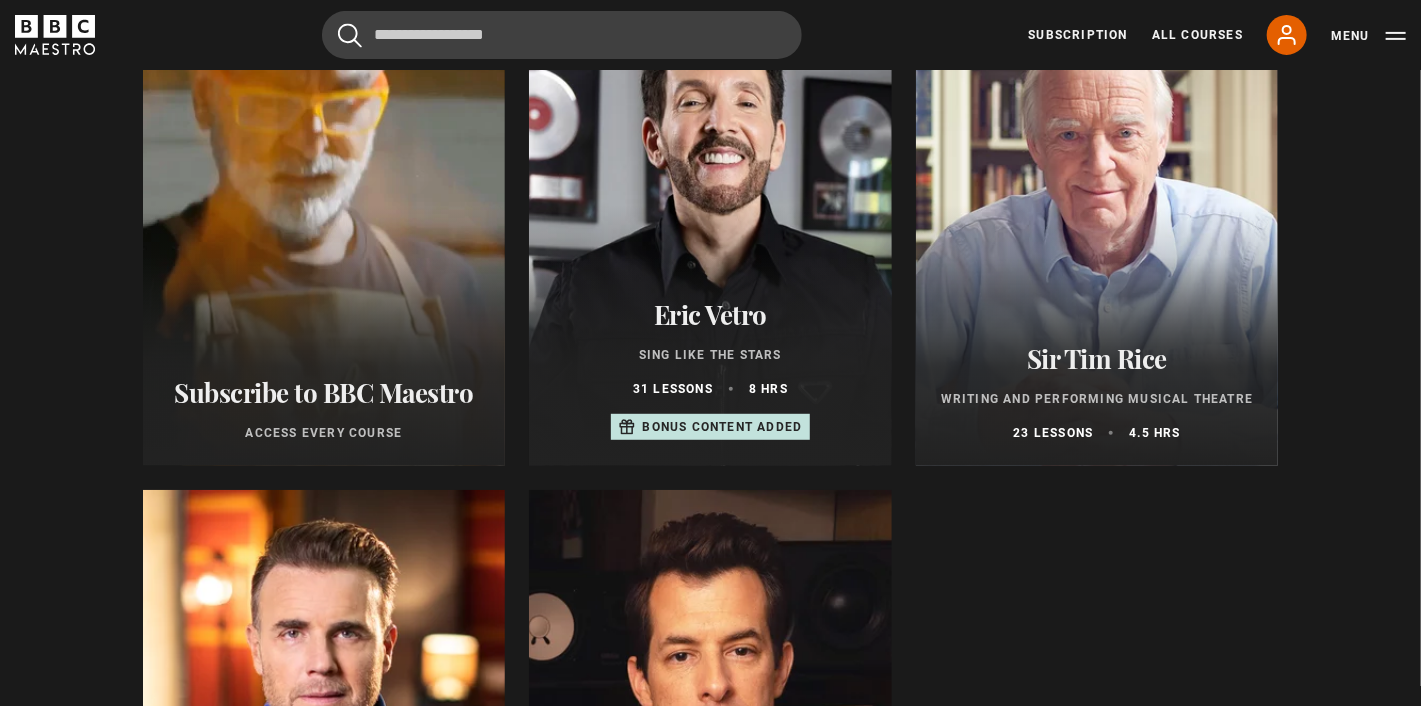 scroll, scrollTop: 0, scrollLeft: 0, axis: both 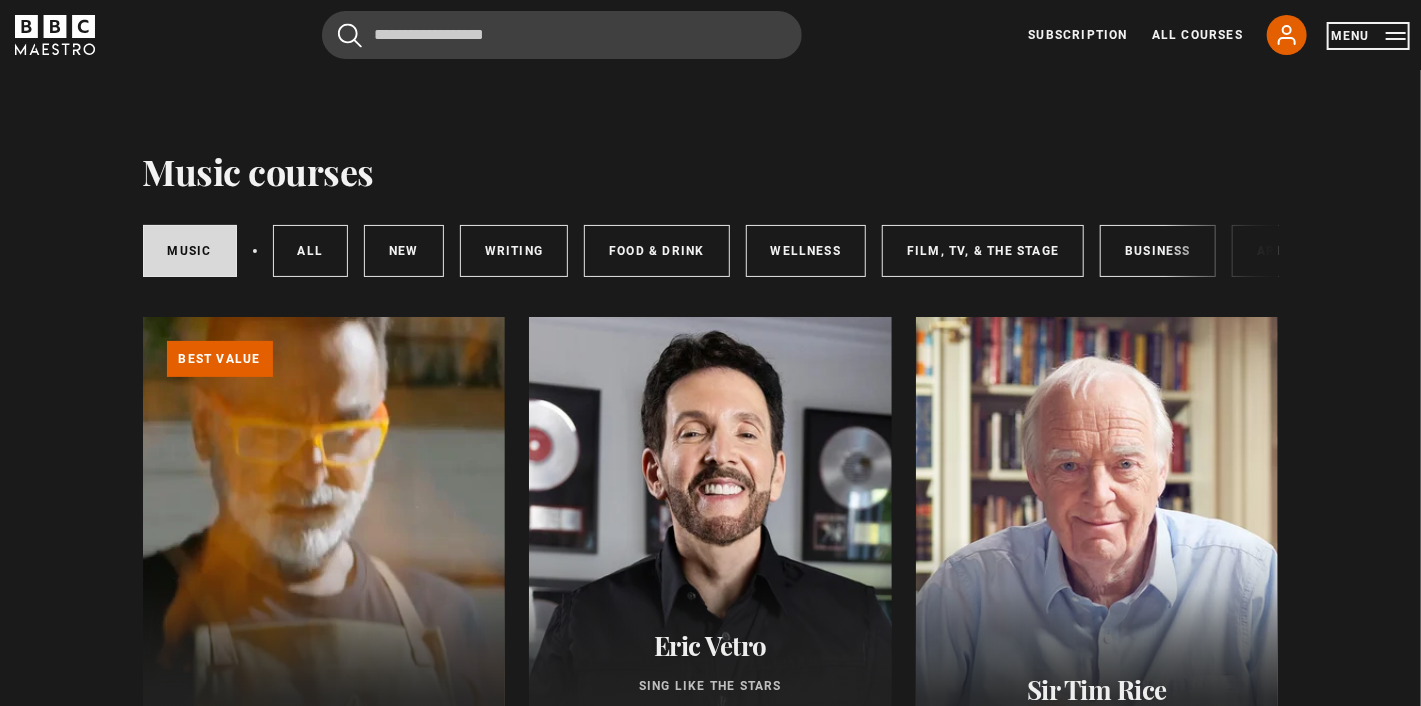 click on "Menu" at bounding box center (1368, 36) 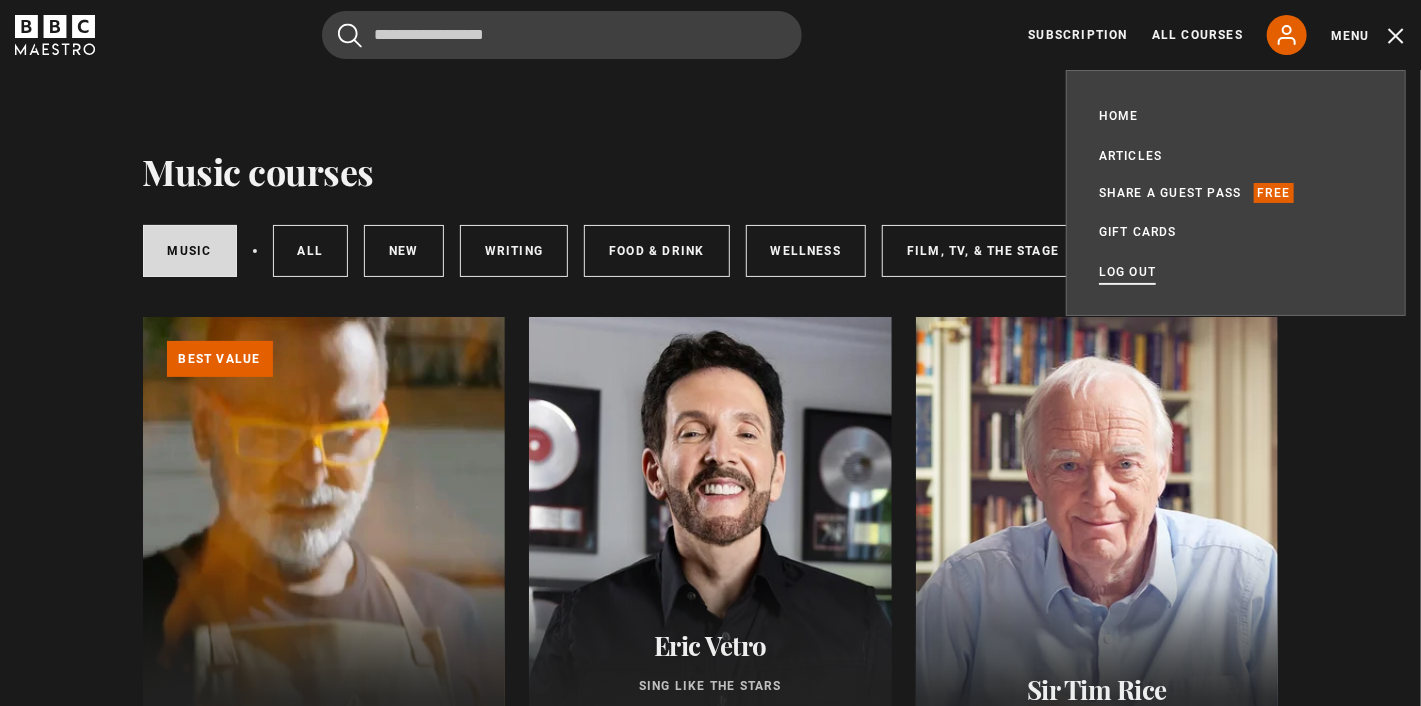 click on "Log out" at bounding box center [1127, 272] 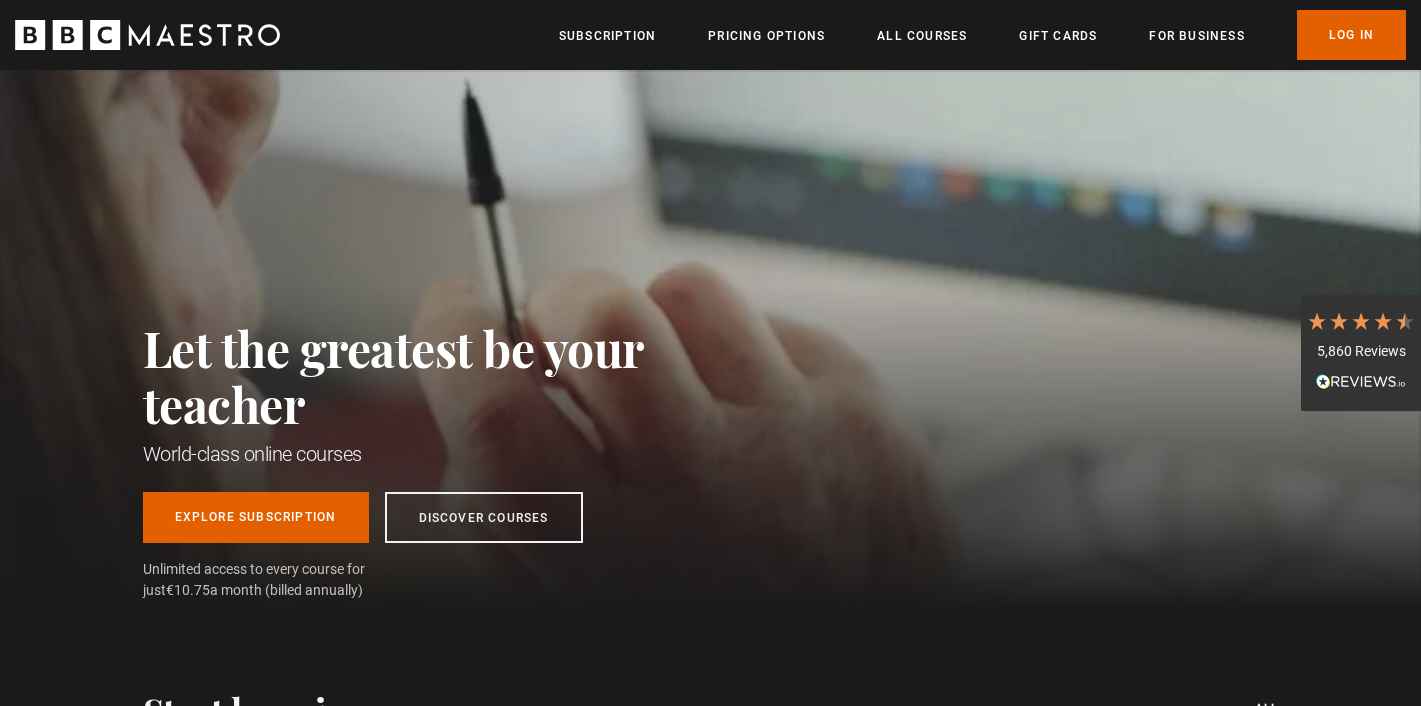 scroll, scrollTop: 0, scrollLeft: 0, axis: both 